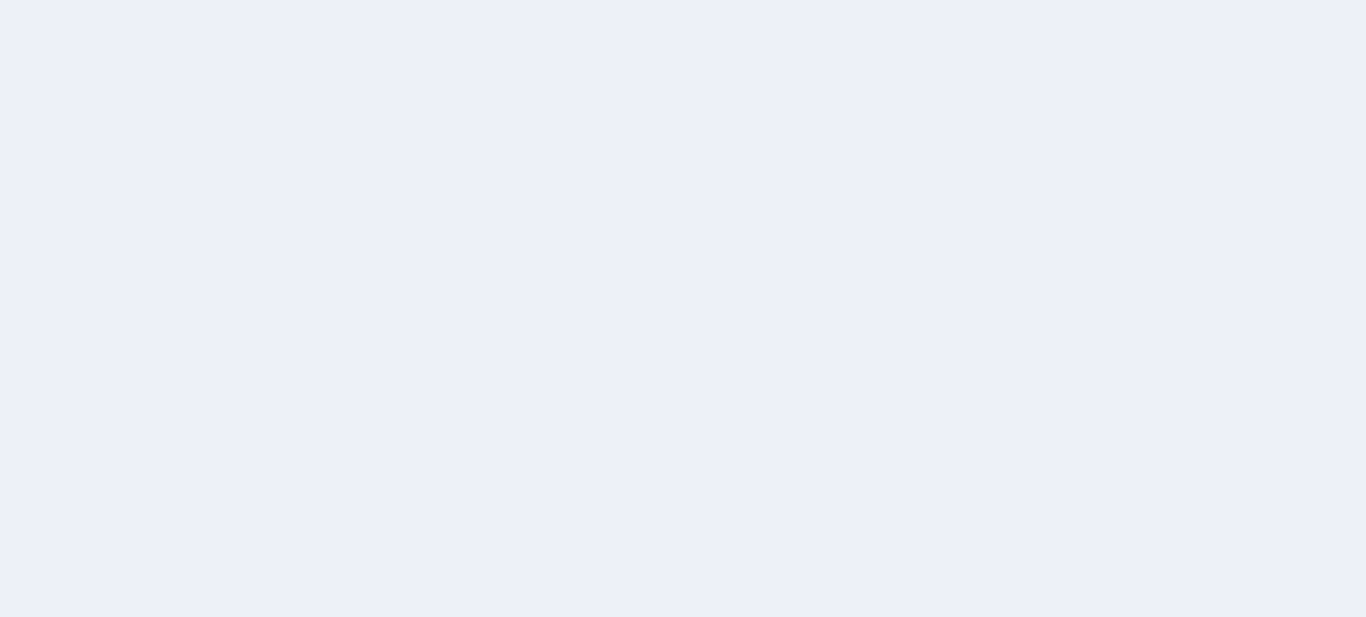 scroll, scrollTop: 0, scrollLeft: 0, axis: both 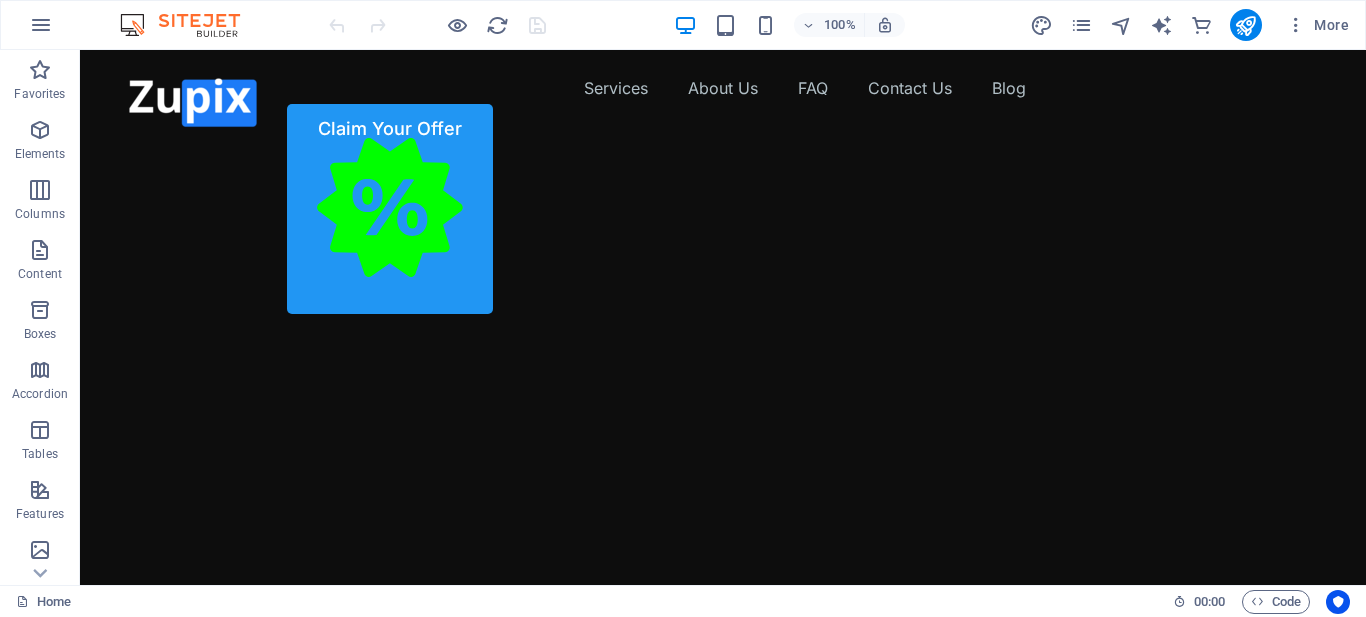 click at bounding box center (723, 606) 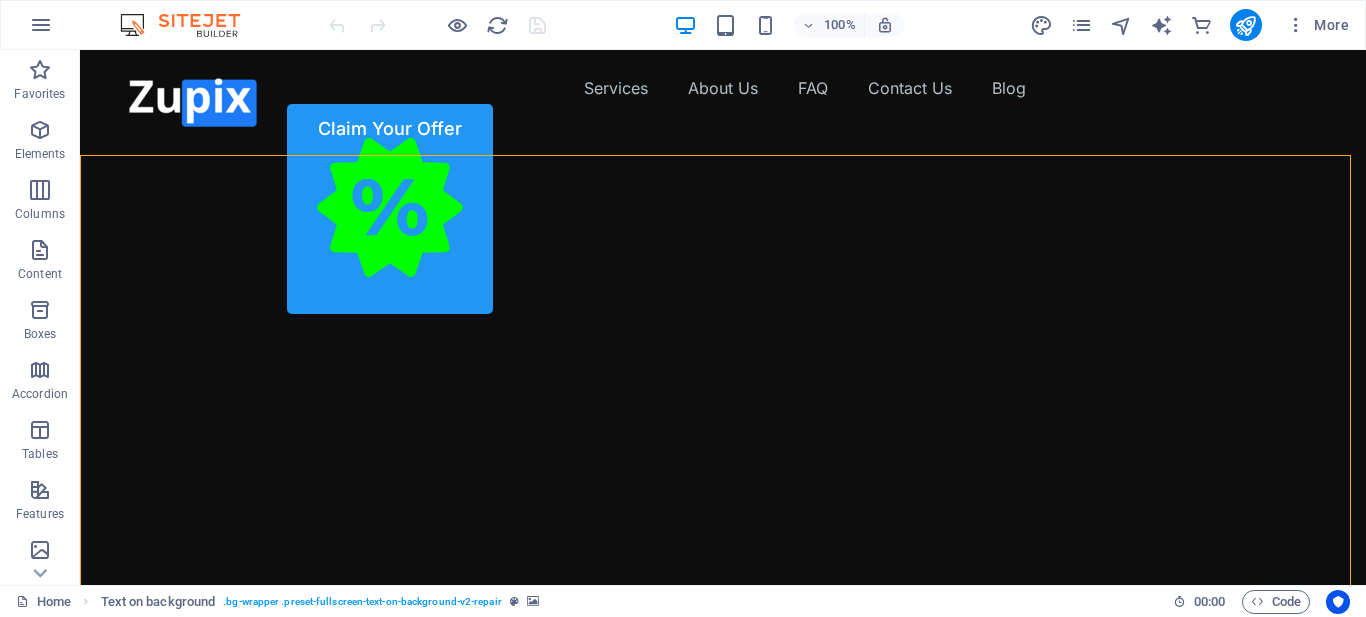 click at bounding box center [723, 606] 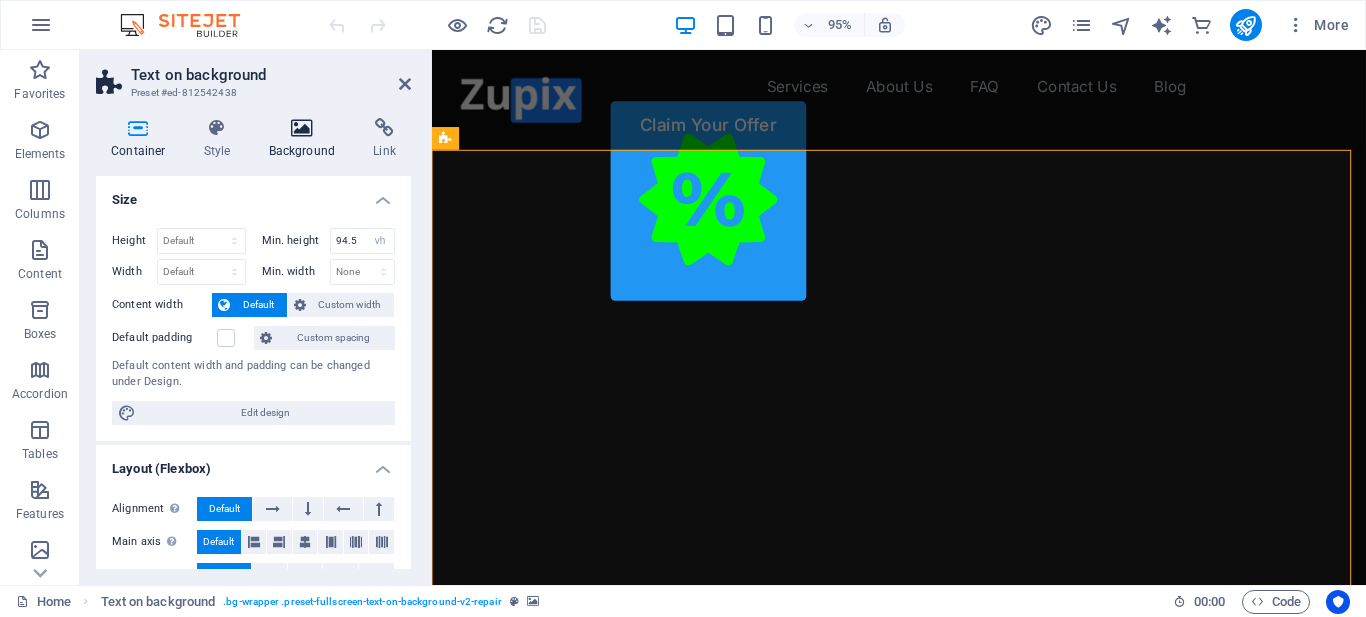 click at bounding box center (302, 128) 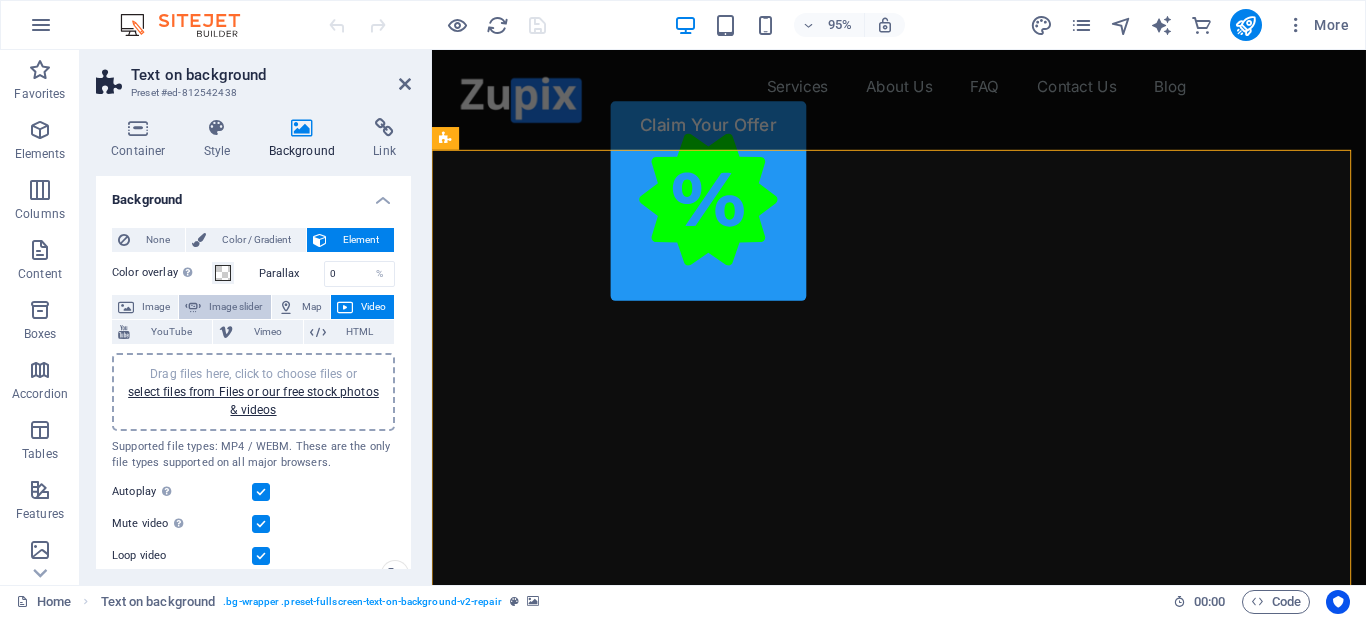 click on "Image slider" at bounding box center (235, 307) 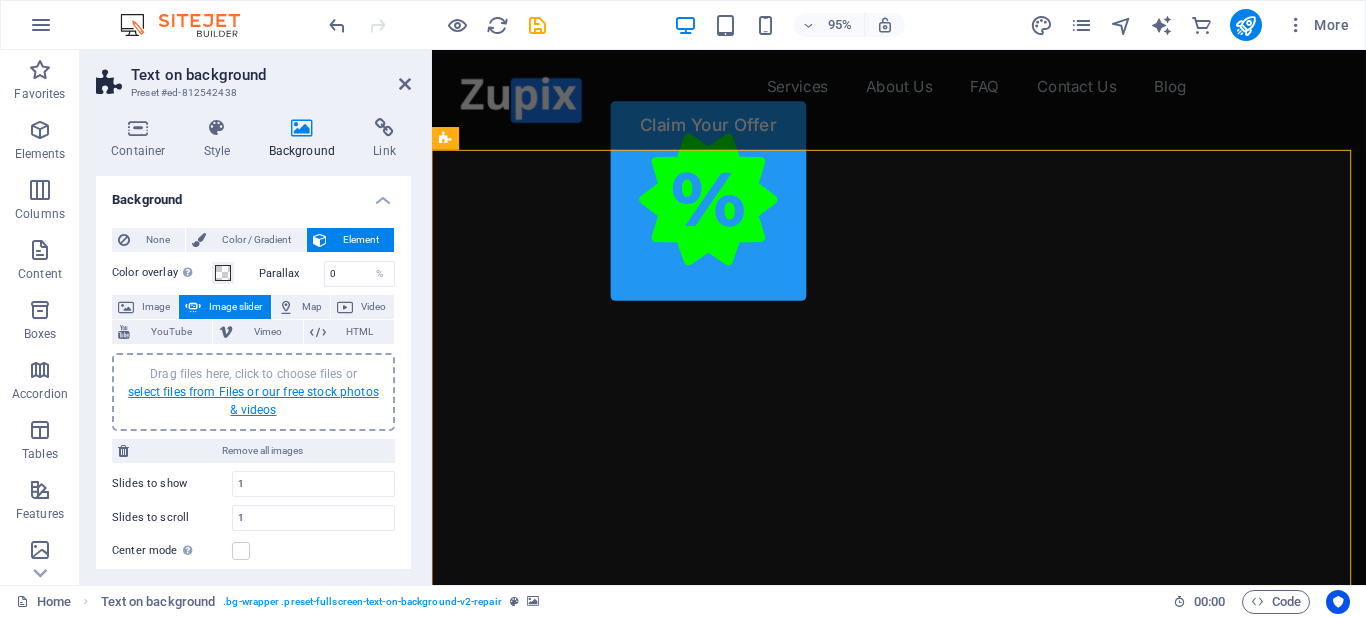 click on "select files from Files or our free stock photos & videos" at bounding box center (253, 401) 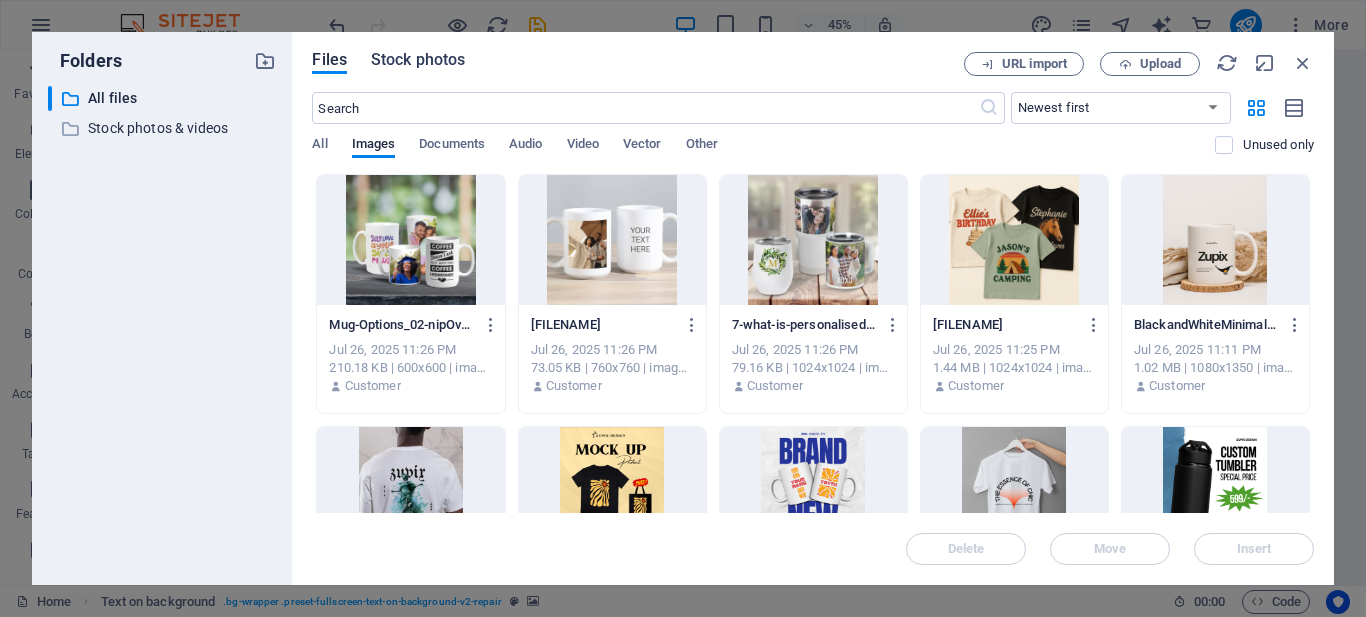 click on "Stock photos" at bounding box center (418, 60) 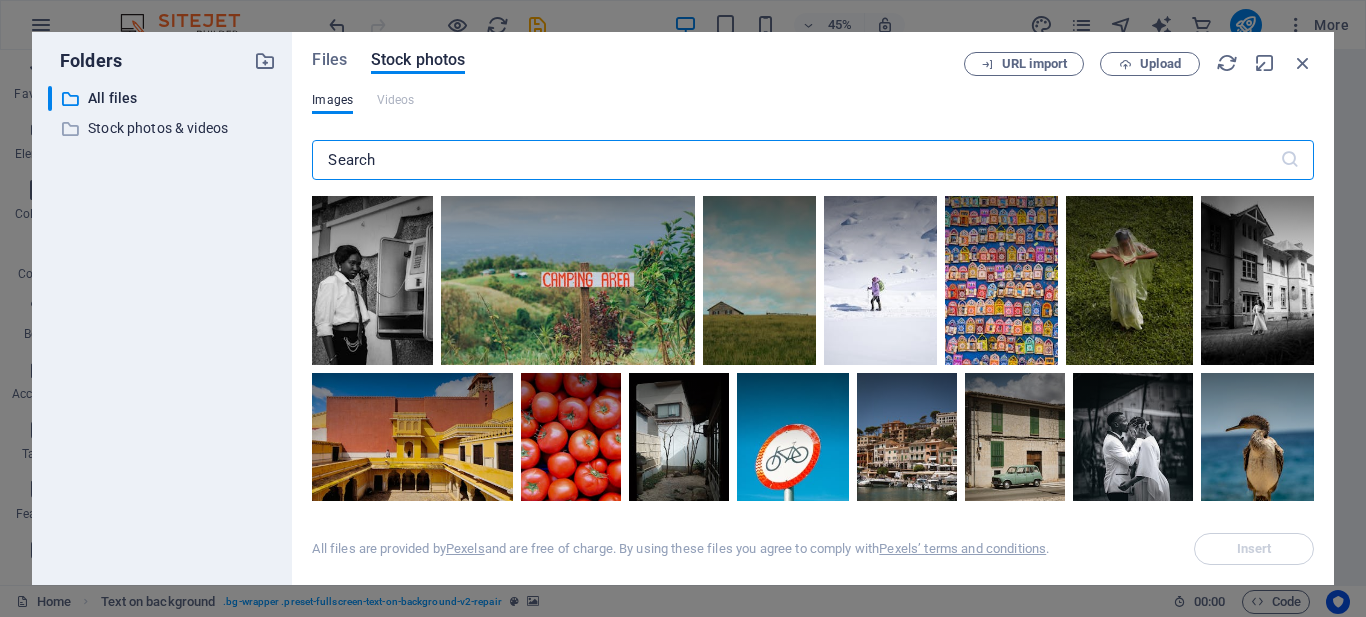 click at bounding box center (795, 160) 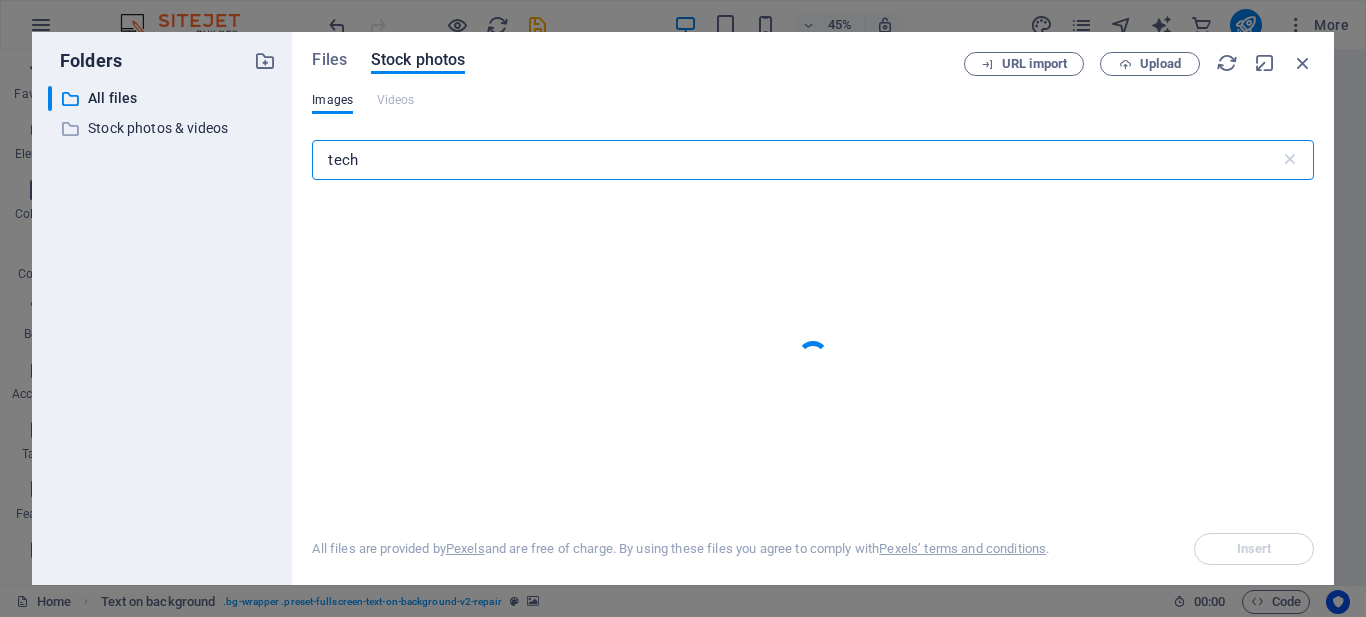 type on "tech" 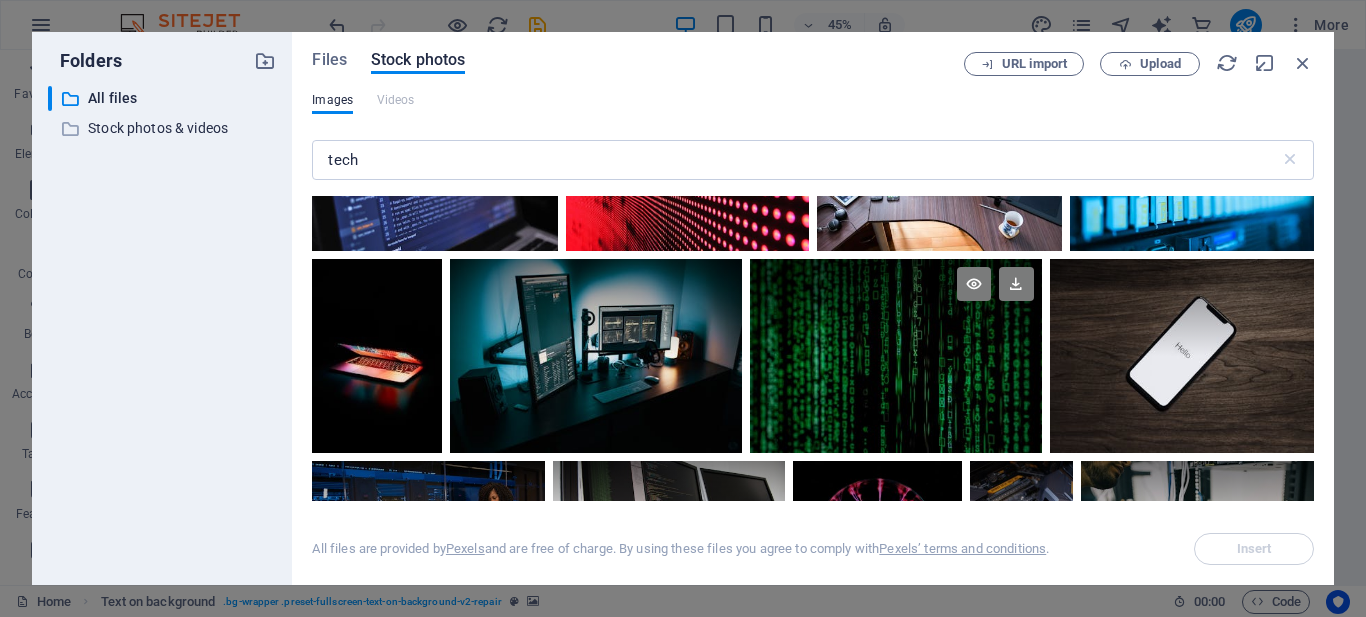 scroll, scrollTop: 300, scrollLeft: 0, axis: vertical 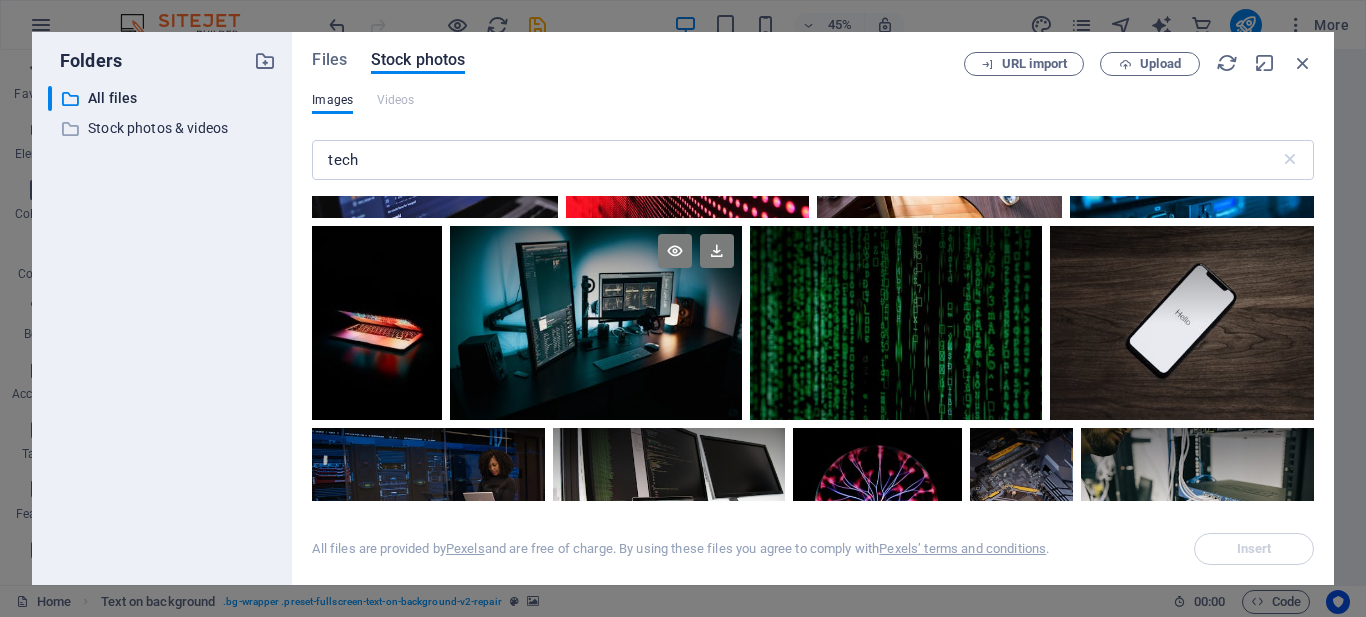 click at bounding box center (596, 323) 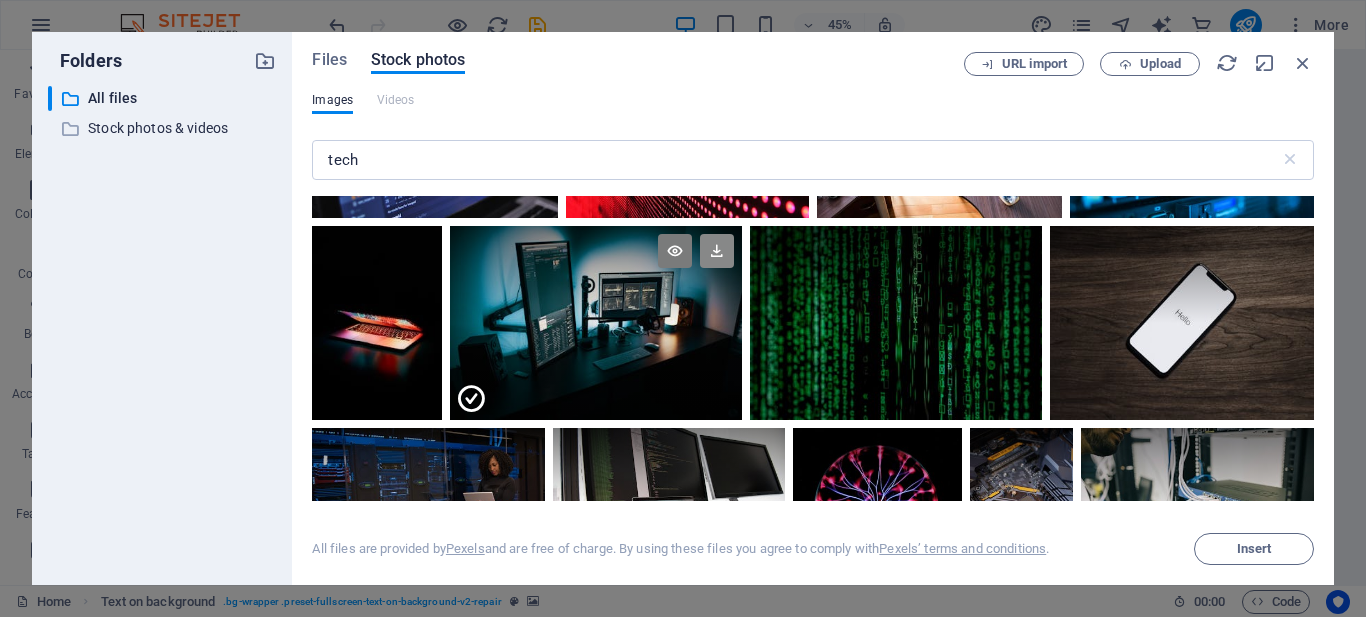 click at bounding box center [717, 251] 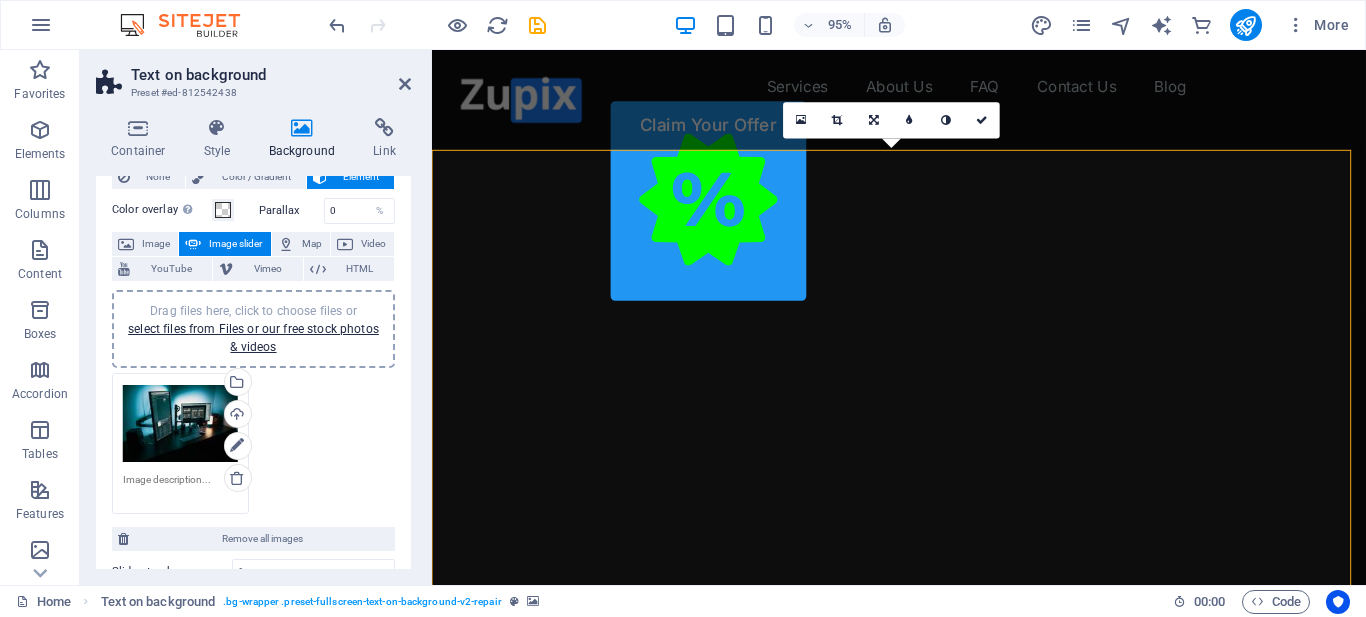 scroll, scrollTop: 100, scrollLeft: 0, axis: vertical 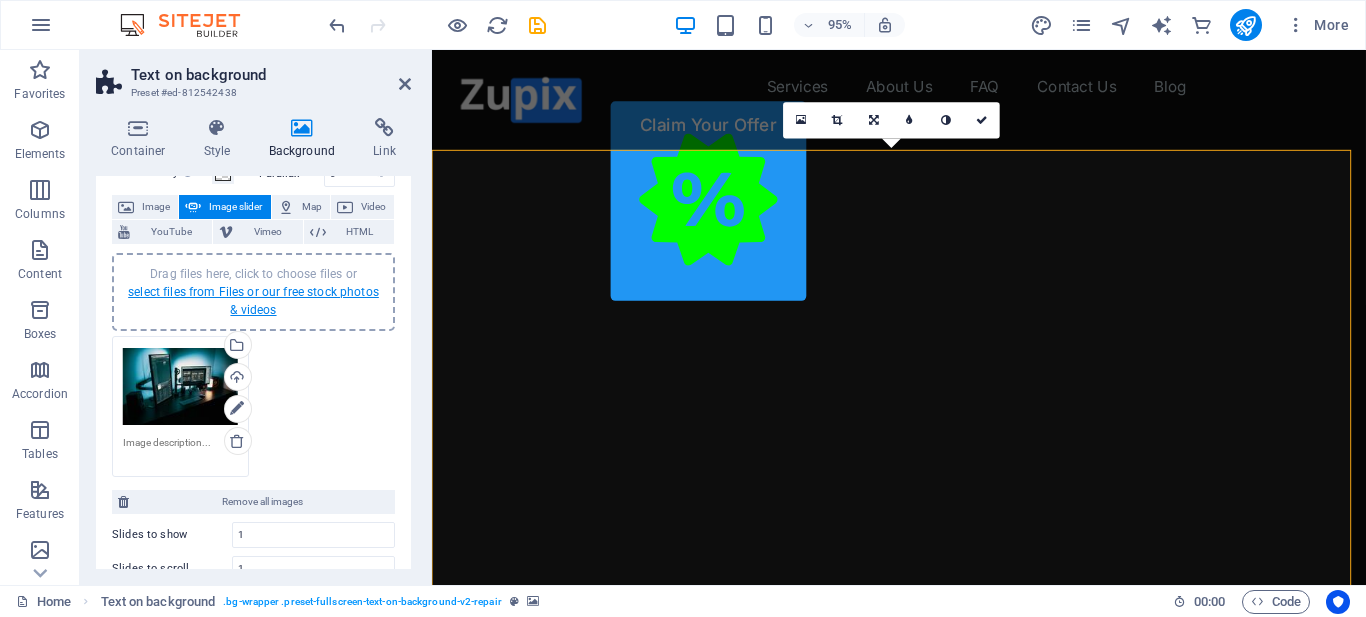 click on "select files from Files or our free stock photos & videos" at bounding box center (253, 301) 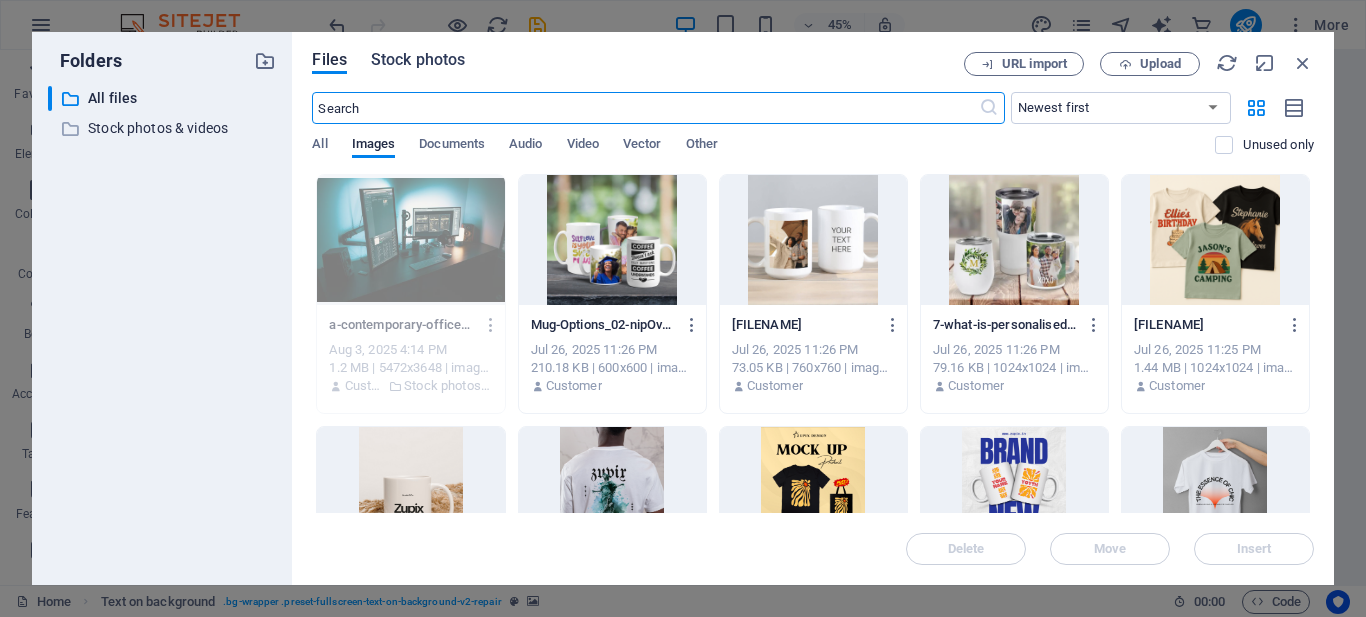 click on "Stock photos" at bounding box center [418, 60] 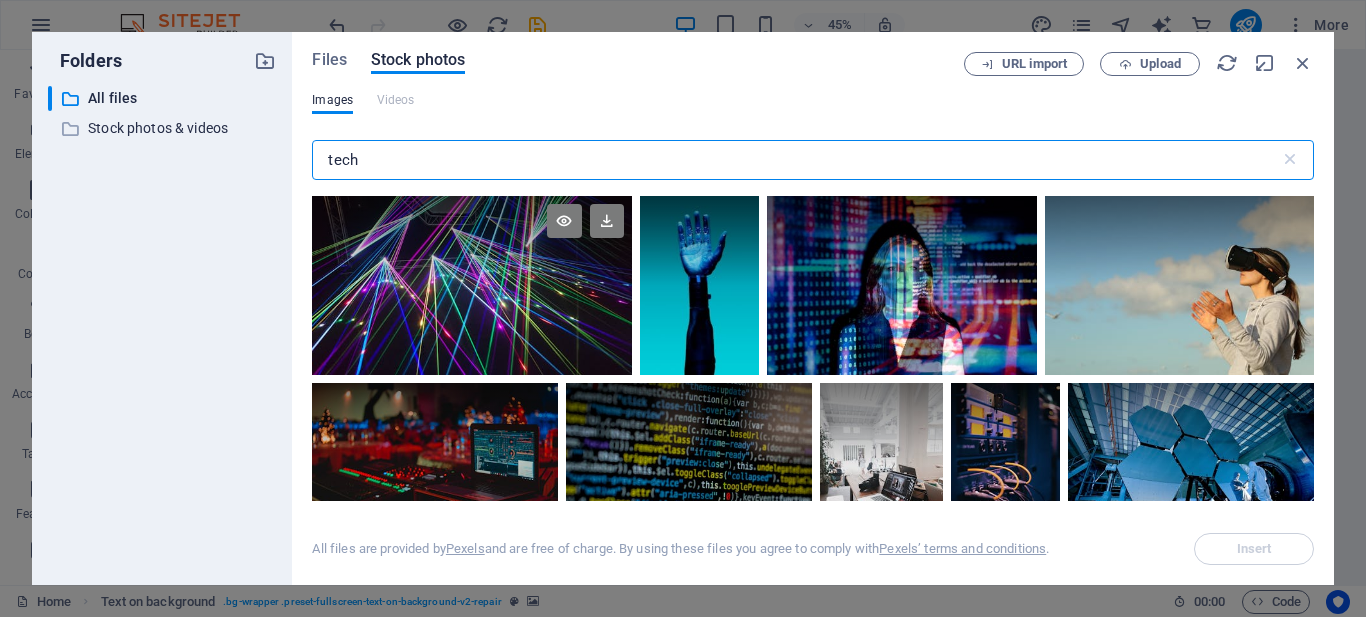 scroll, scrollTop: 900, scrollLeft: 0, axis: vertical 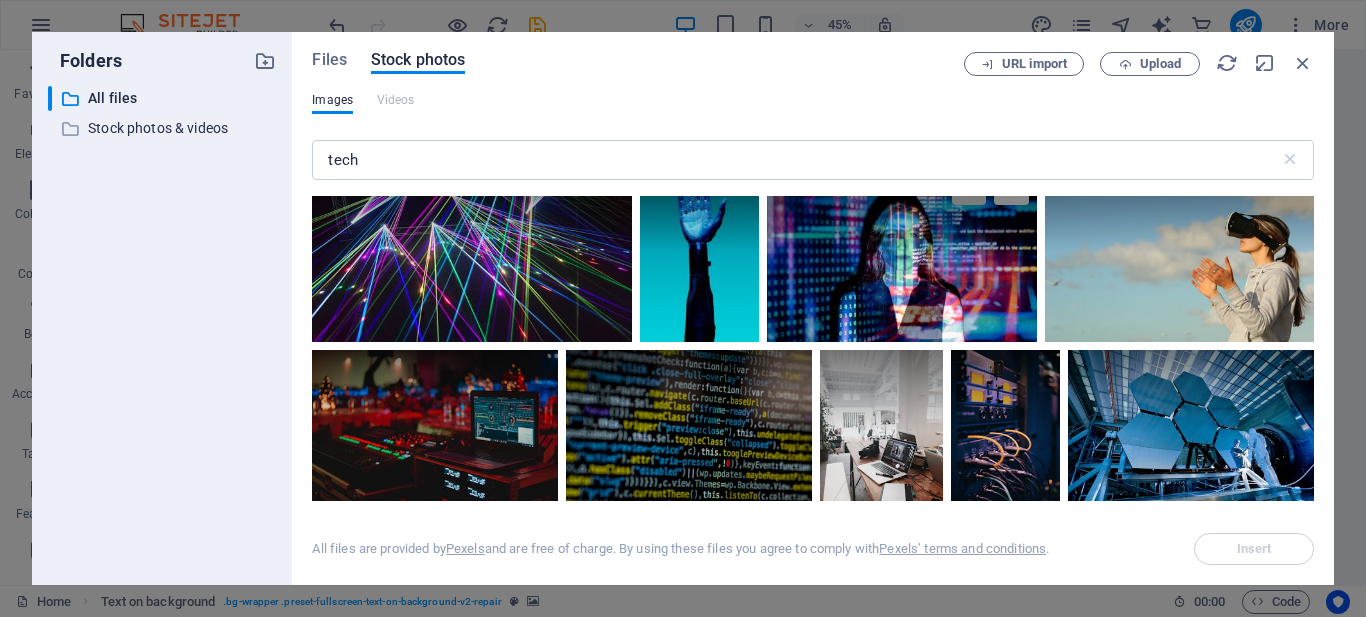click at bounding box center [1011, 188] 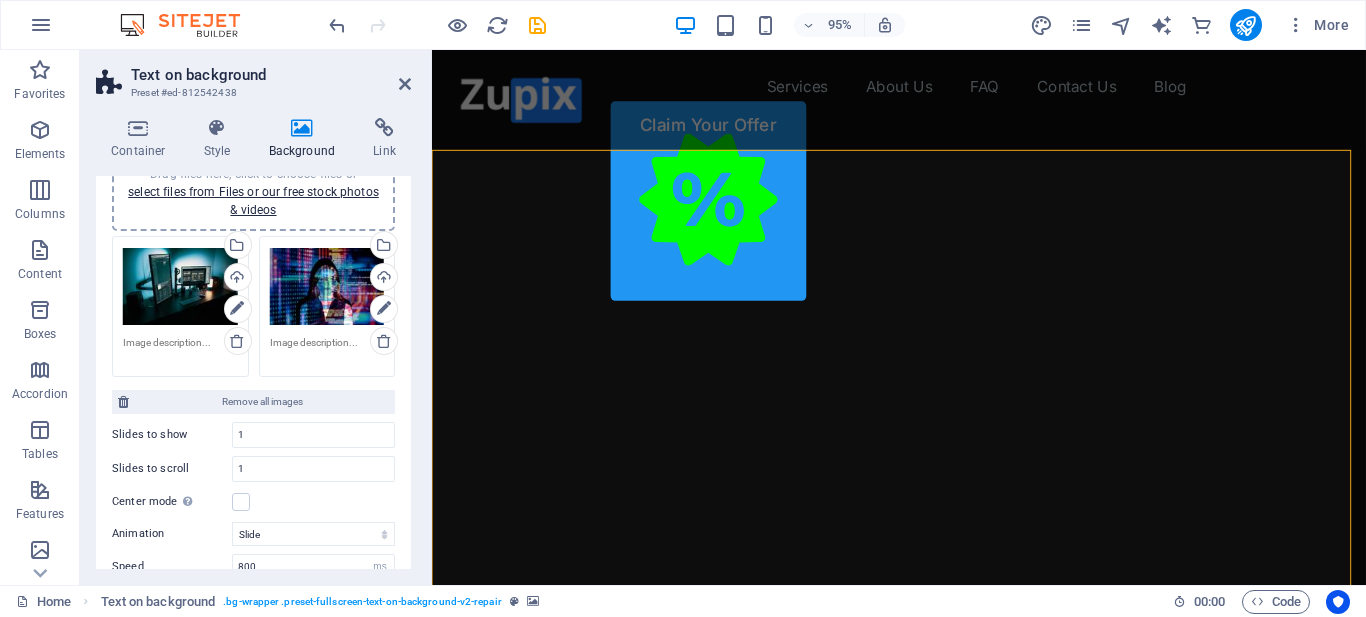 scroll, scrollTop: 100, scrollLeft: 0, axis: vertical 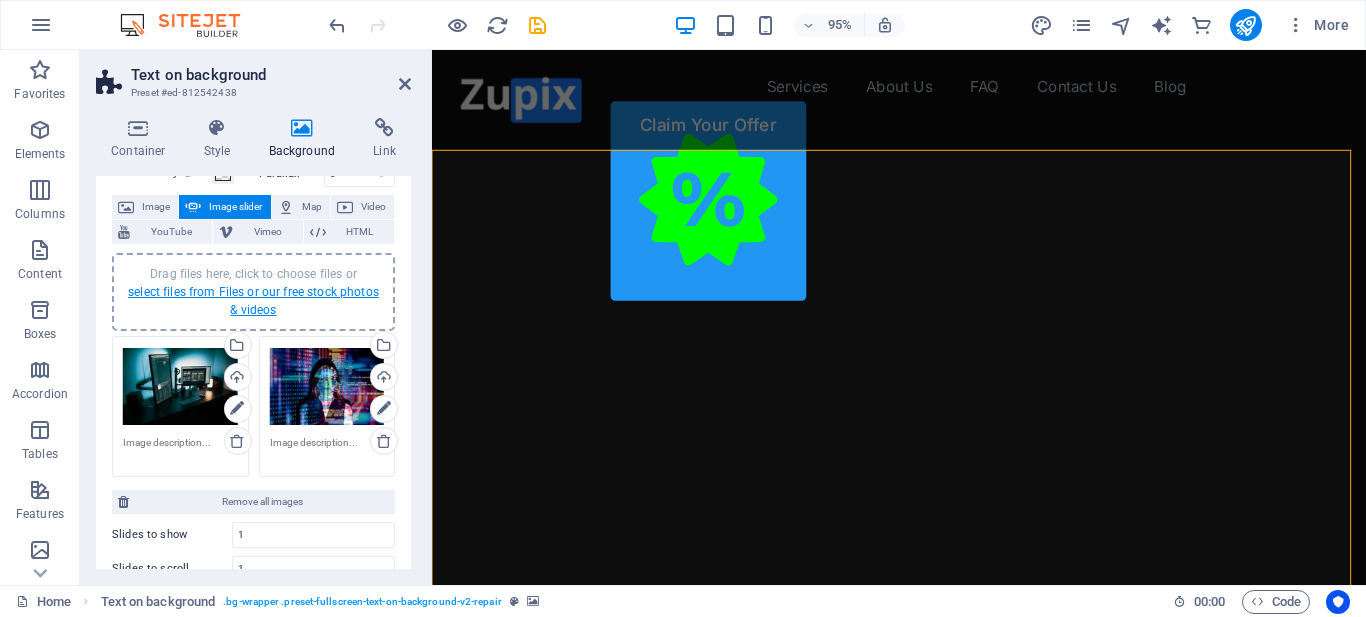 click on "select files from Files or our free stock photos & videos" at bounding box center (253, 301) 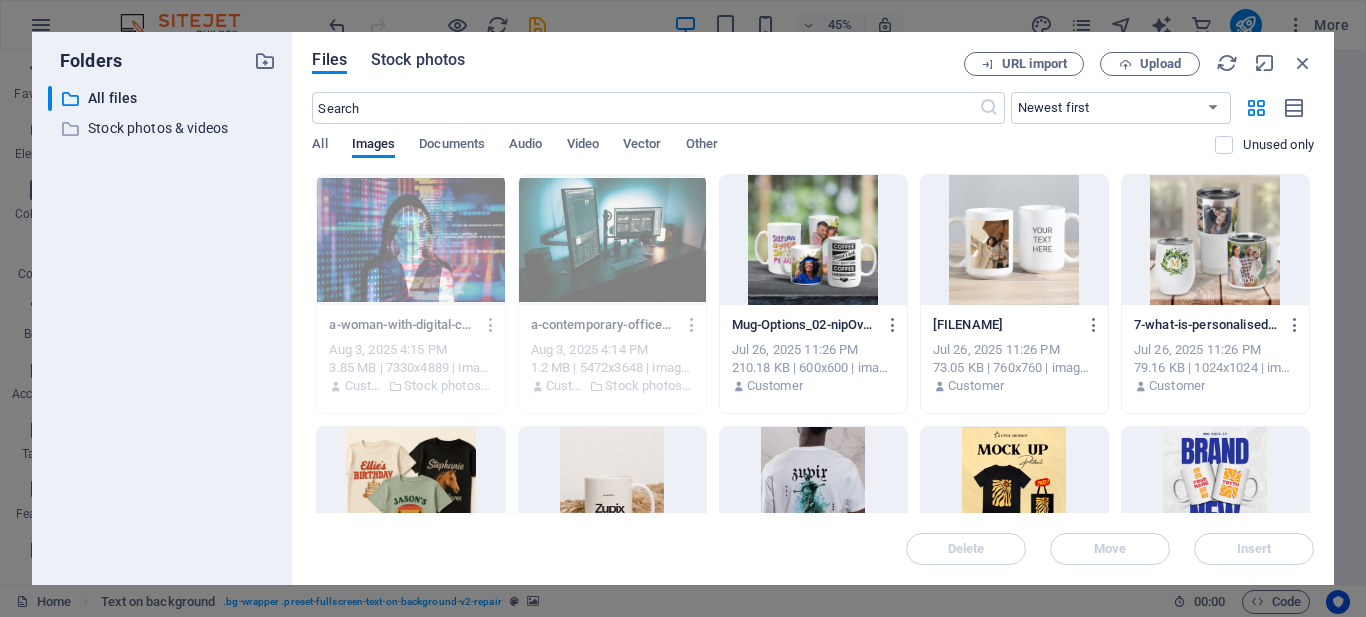 click on "Stock photos" at bounding box center (418, 60) 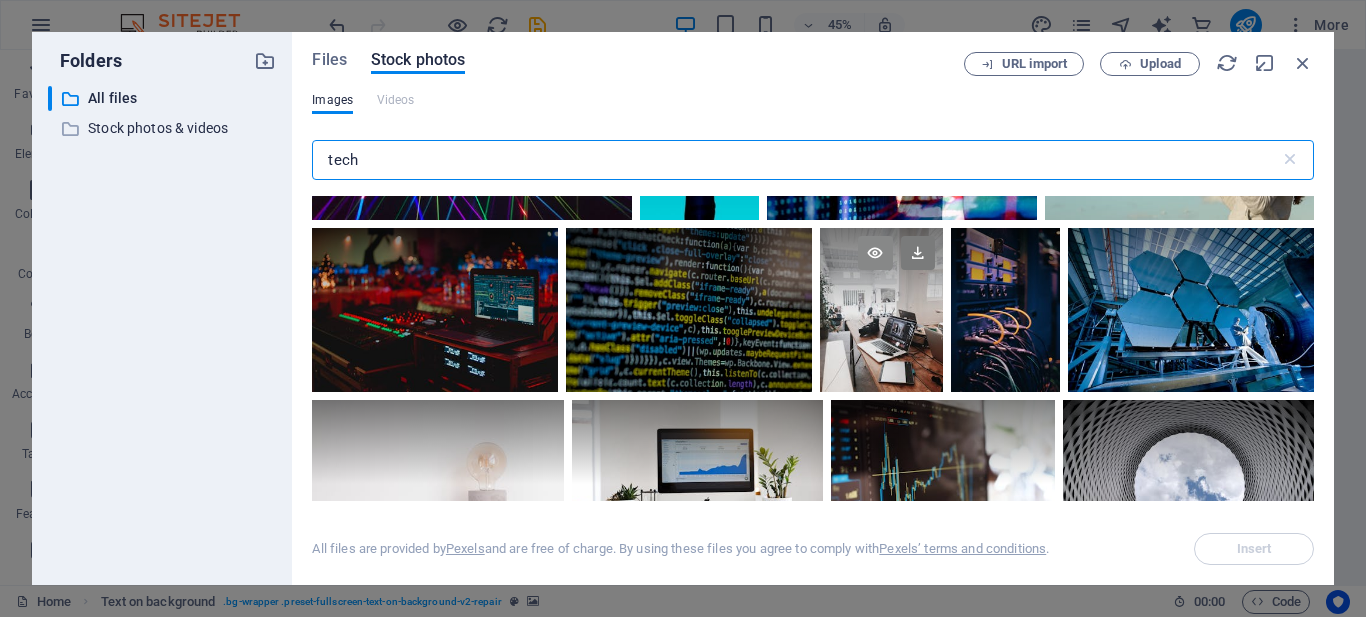 scroll, scrollTop: 1000, scrollLeft: 0, axis: vertical 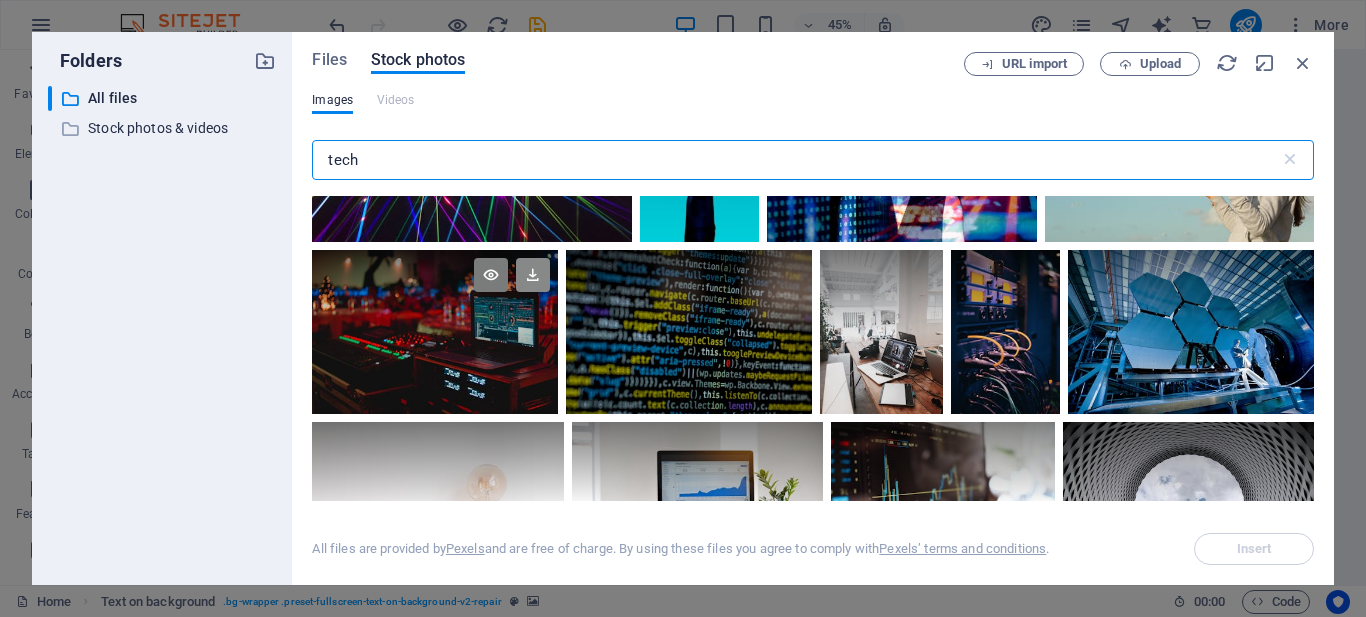 click at bounding box center [533, 275] 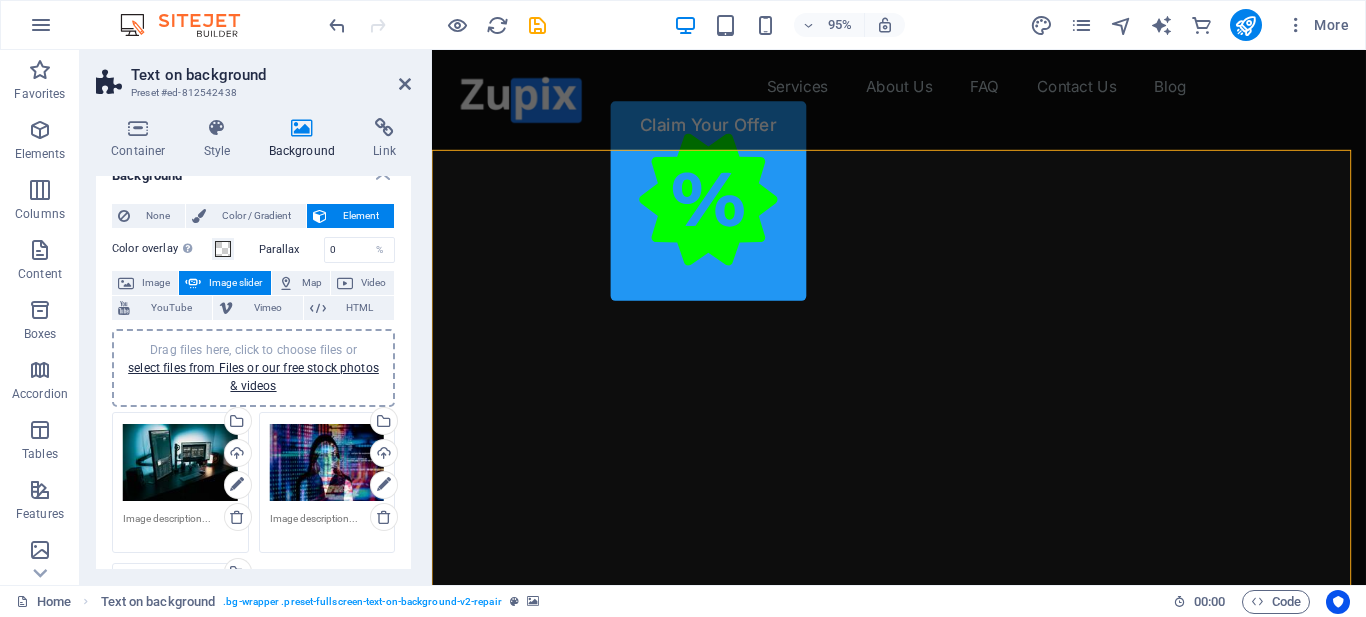 scroll, scrollTop: 0, scrollLeft: 0, axis: both 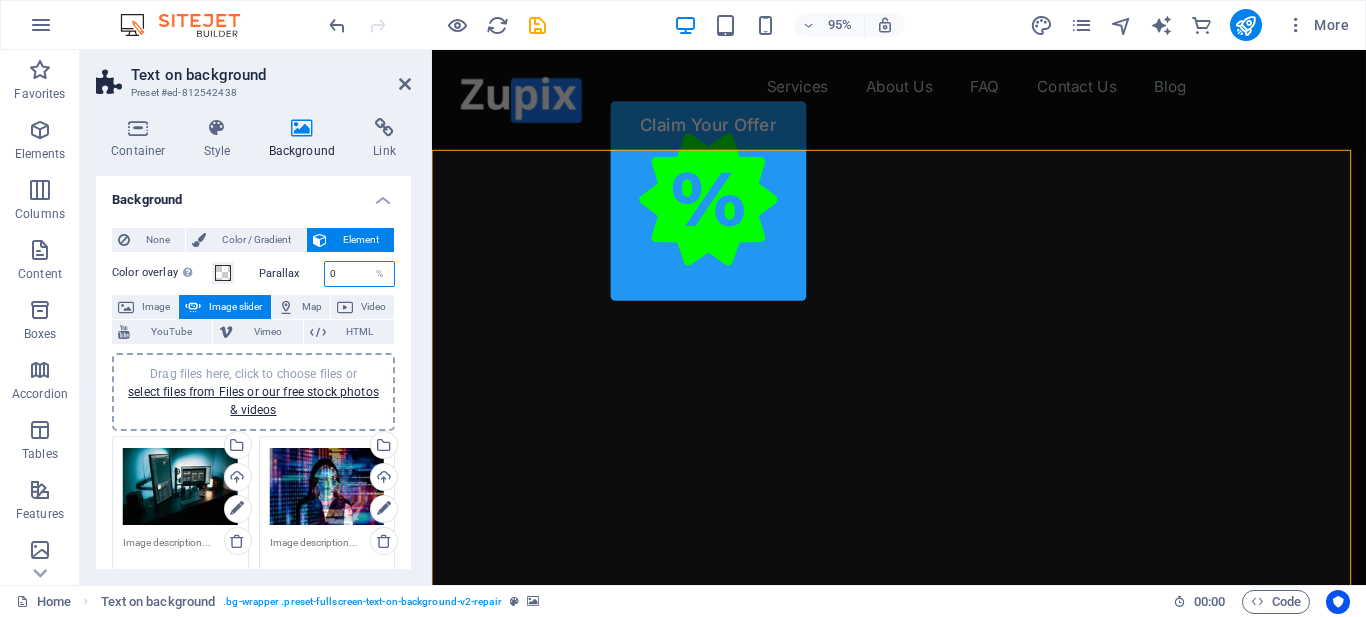 click on "0" at bounding box center (360, 274) 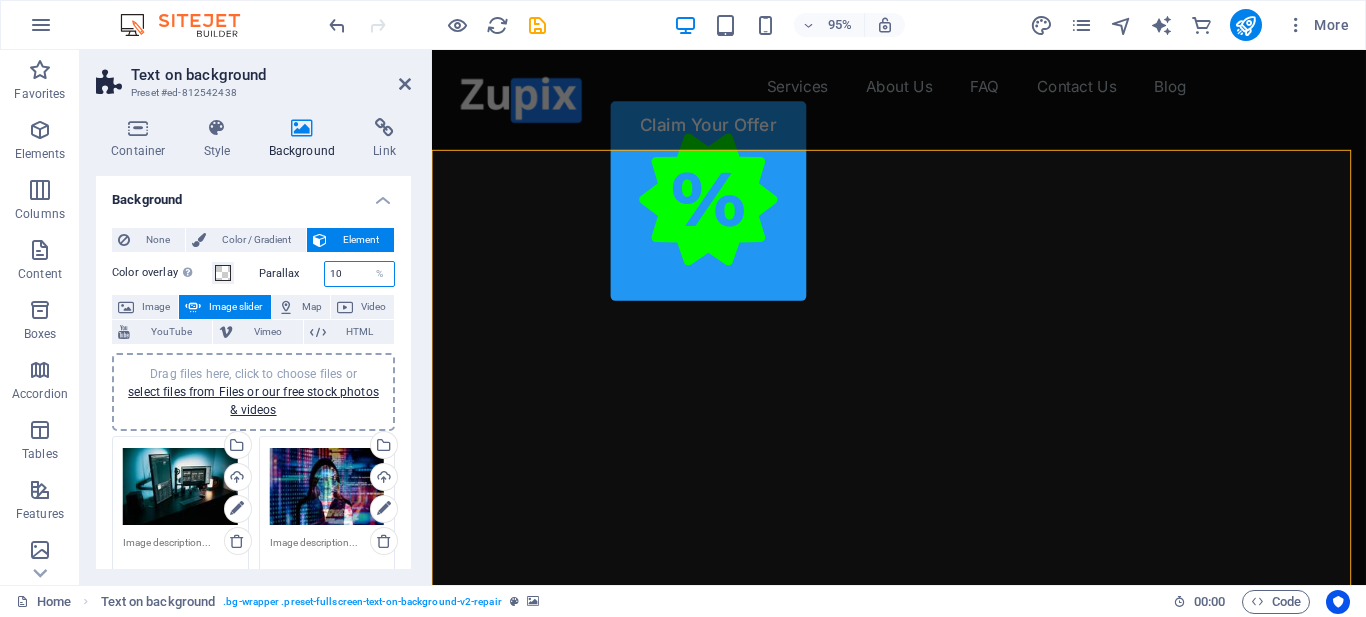 type on "10" 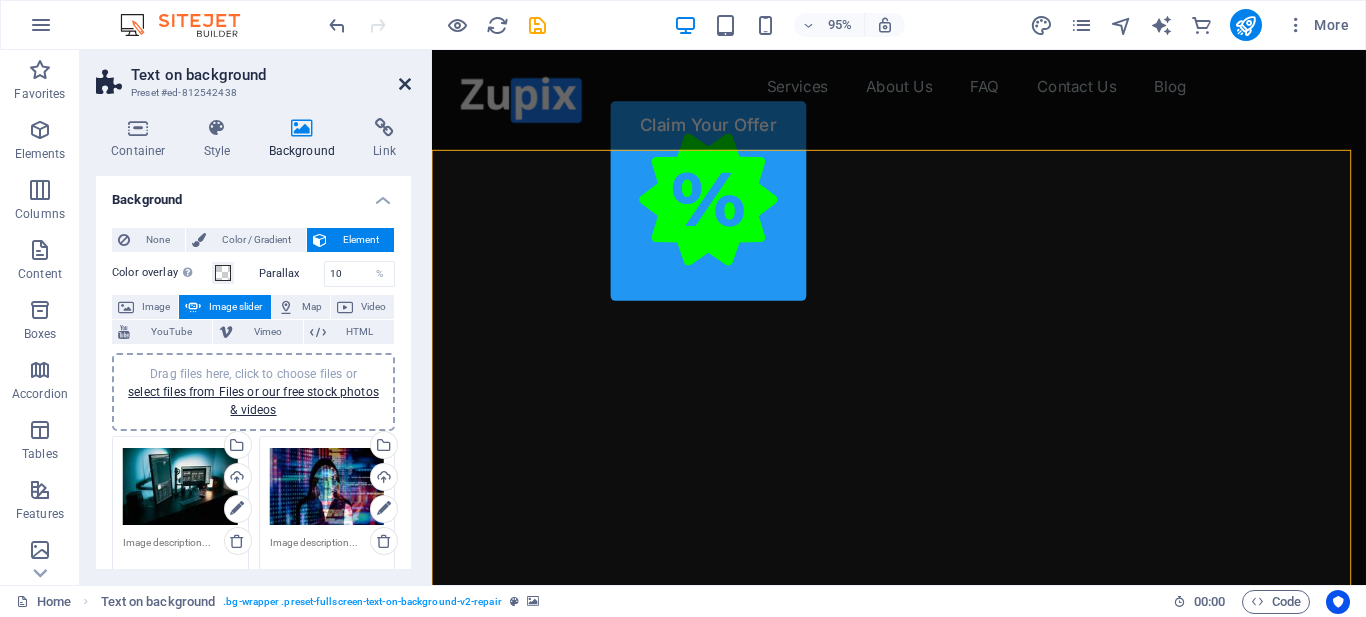 click at bounding box center (405, 84) 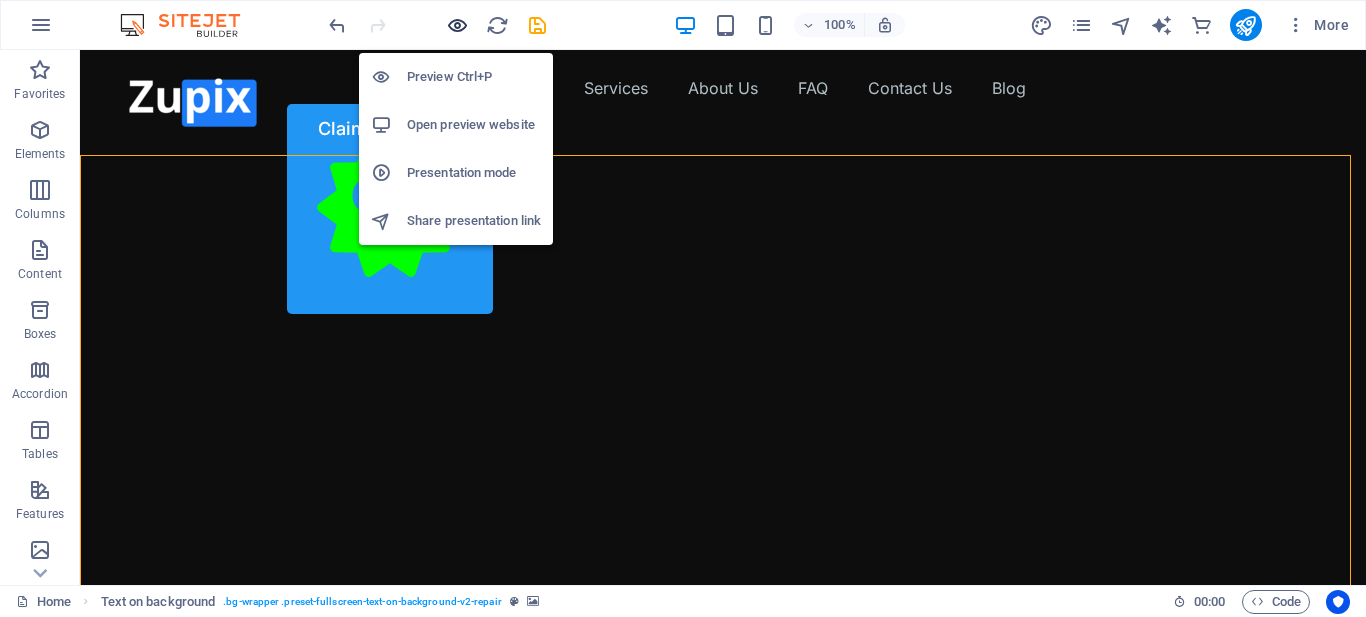 click at bounding box center (457, 25) 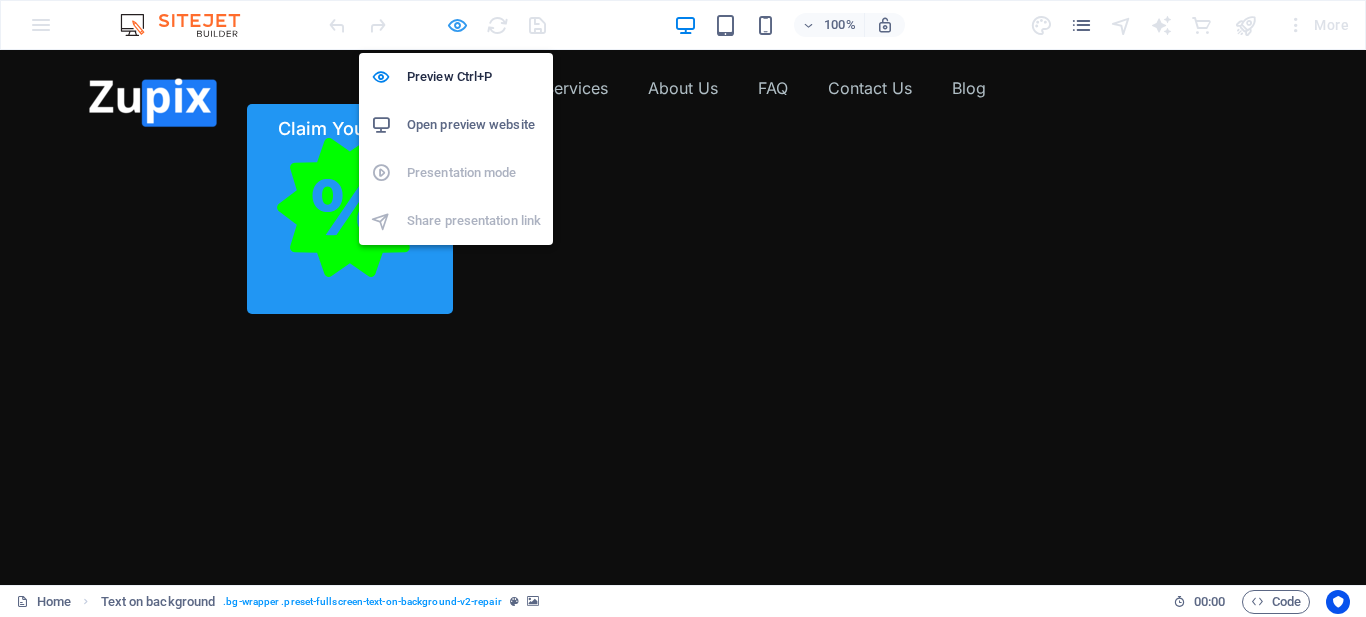 click at bounding box center [457, 25] 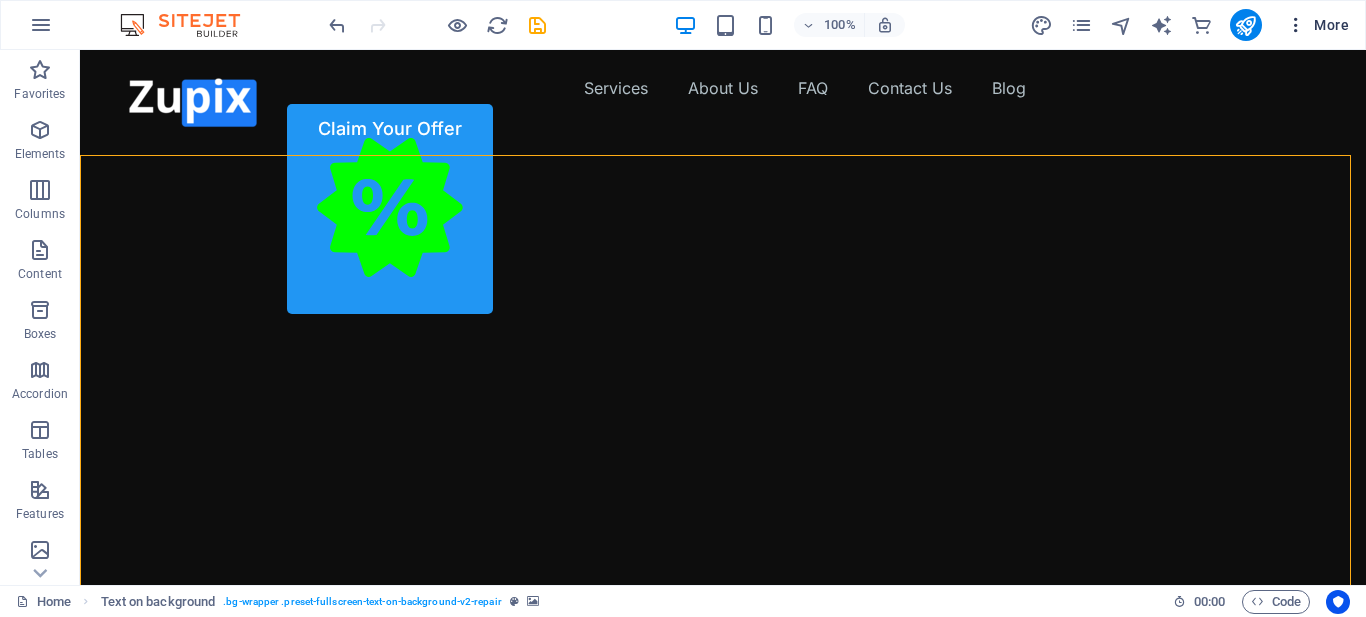 click at bounding box center [1296, 25] 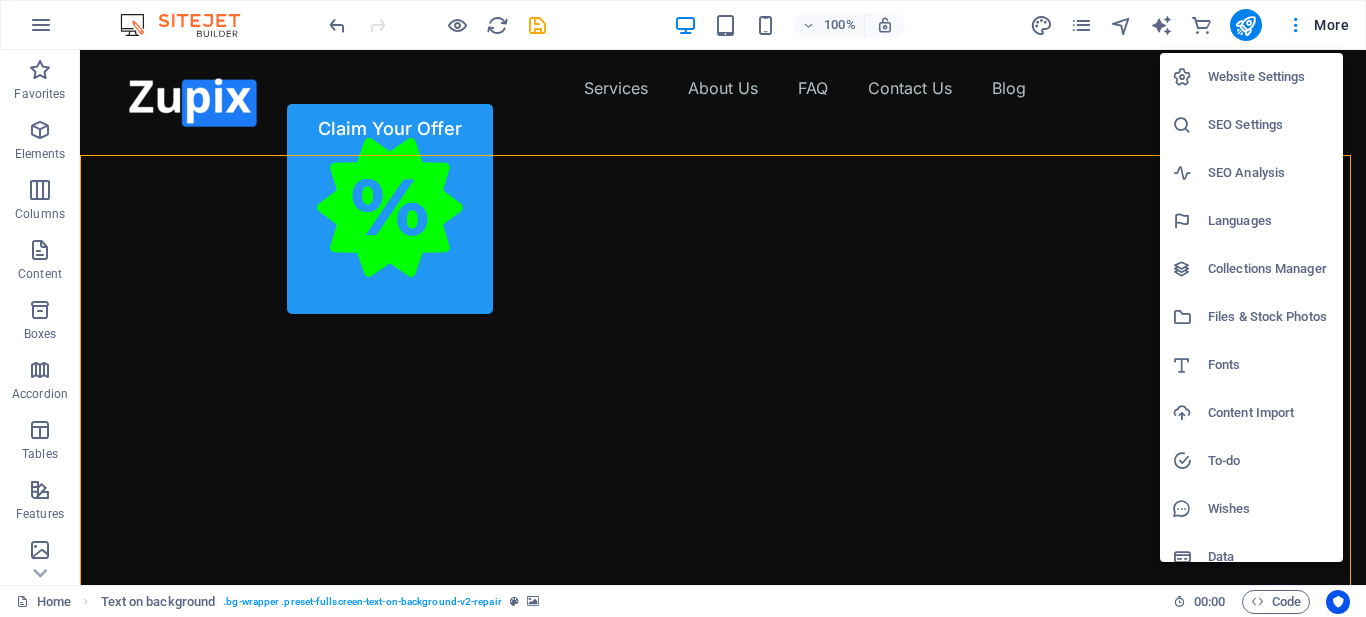 click on "Website Settings" at bounding box center (1269, 77) 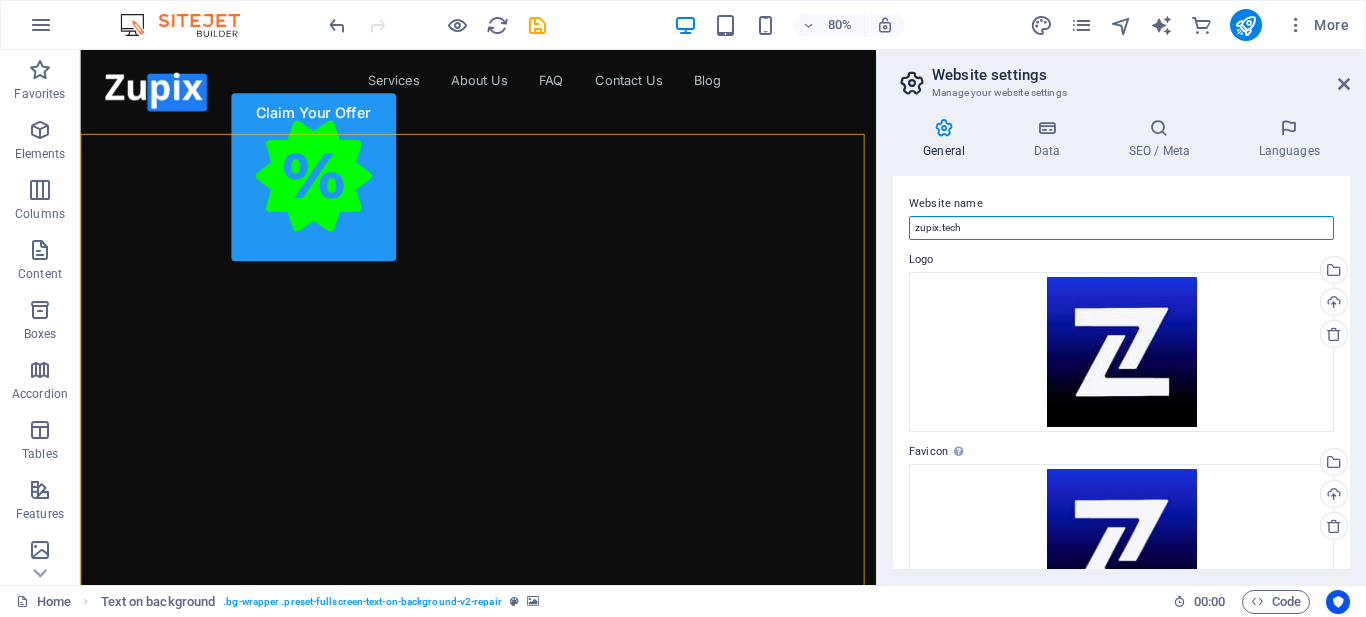 click on "zupix.tech" at bounding box center [1121, 228] 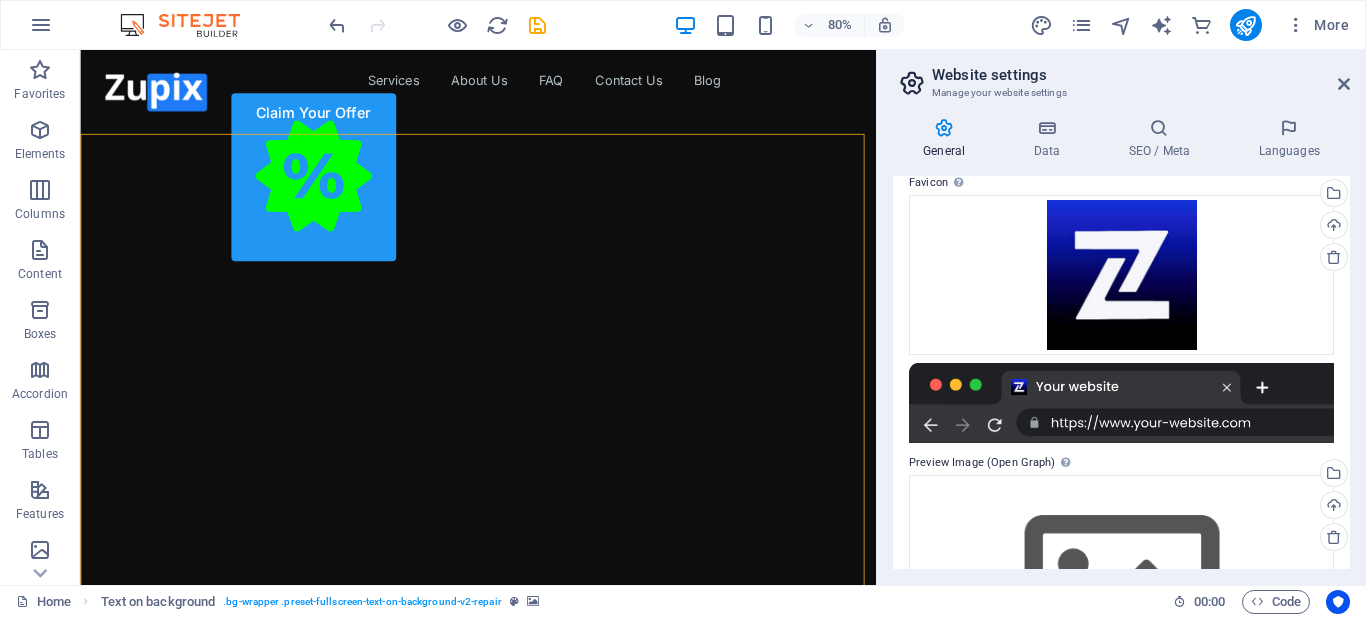scroll, scrollTop: 320, scrollLeft: 0, axis: vertical 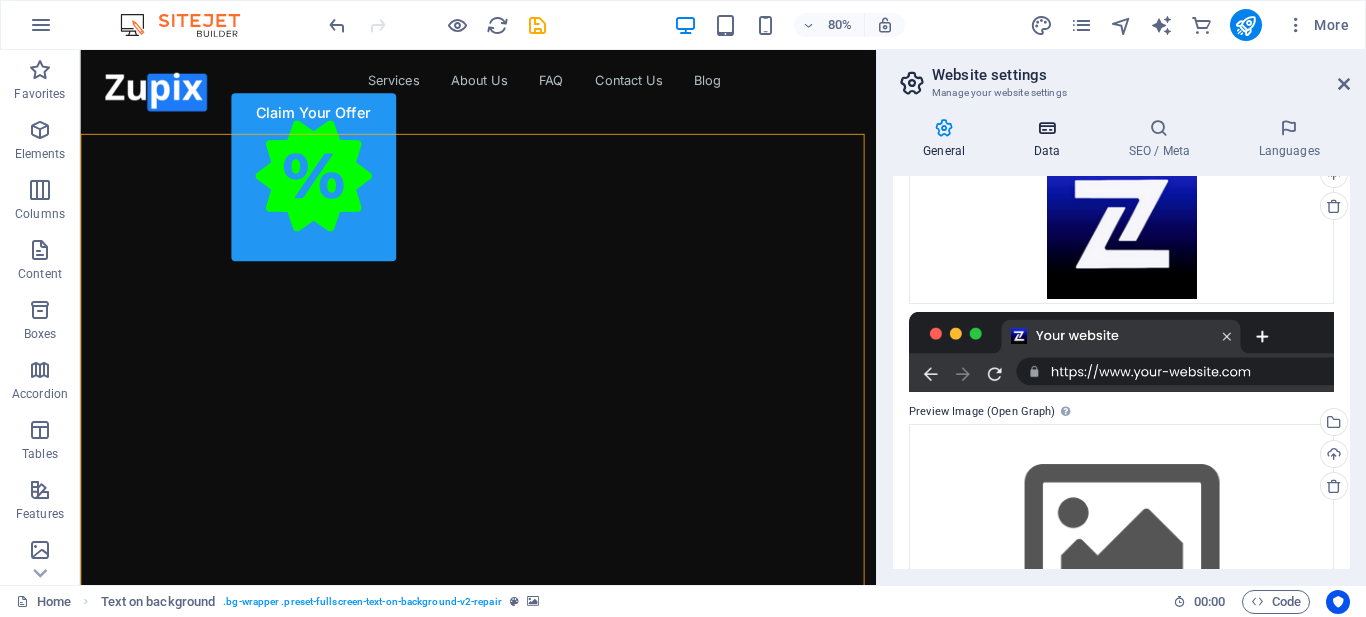 click on "Data" at bounding box center [1050, 139] 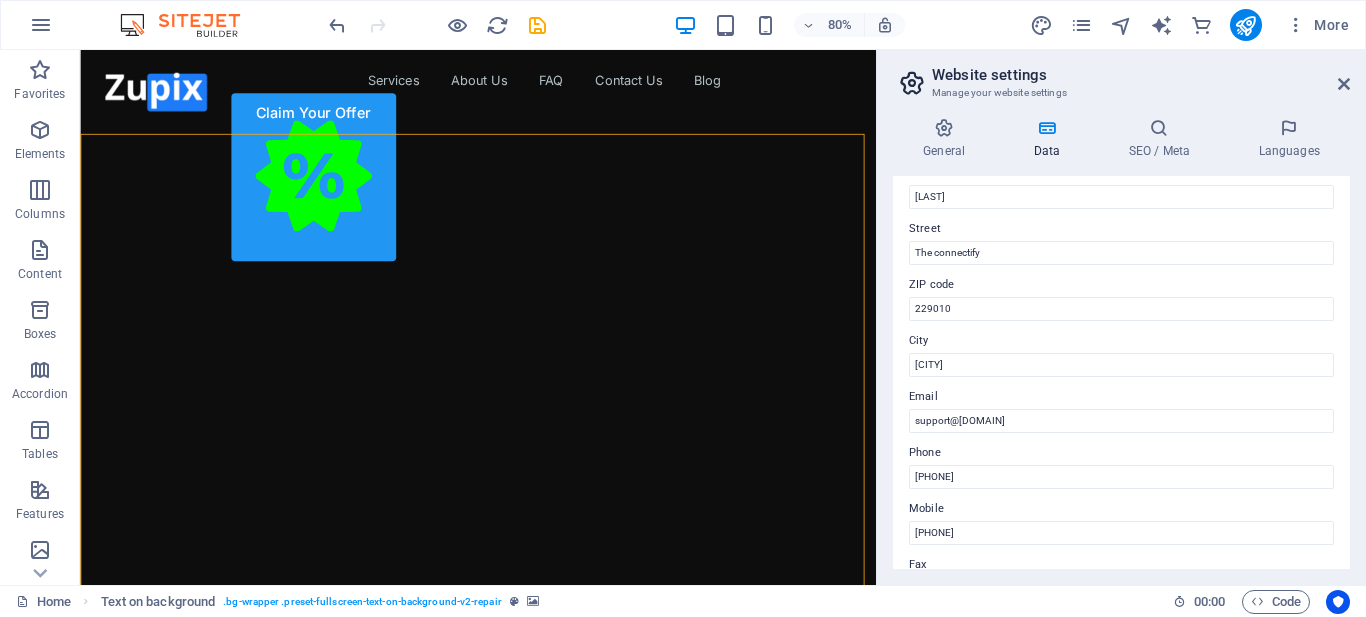 scroll, scrollTop: 0, scrollLeft: 0, axis: both 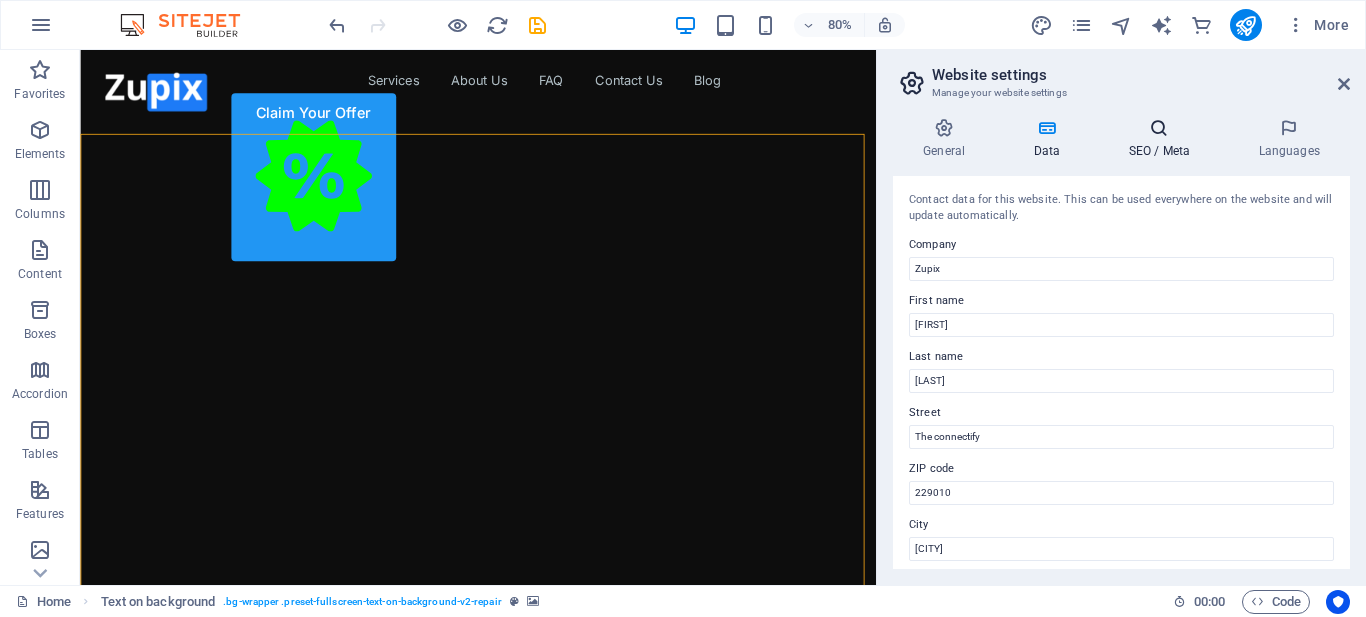 click on "SEO / Meta" at bounding box center [1163, 139] 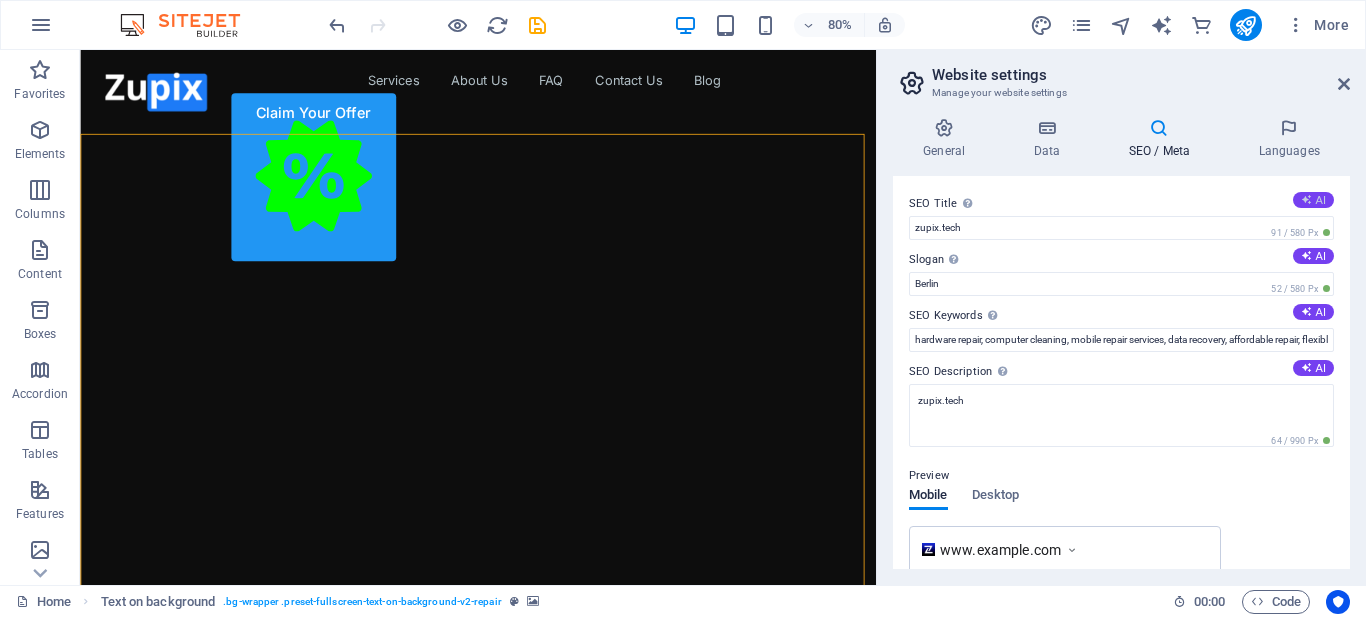 click at bounding box center [1306, 199] 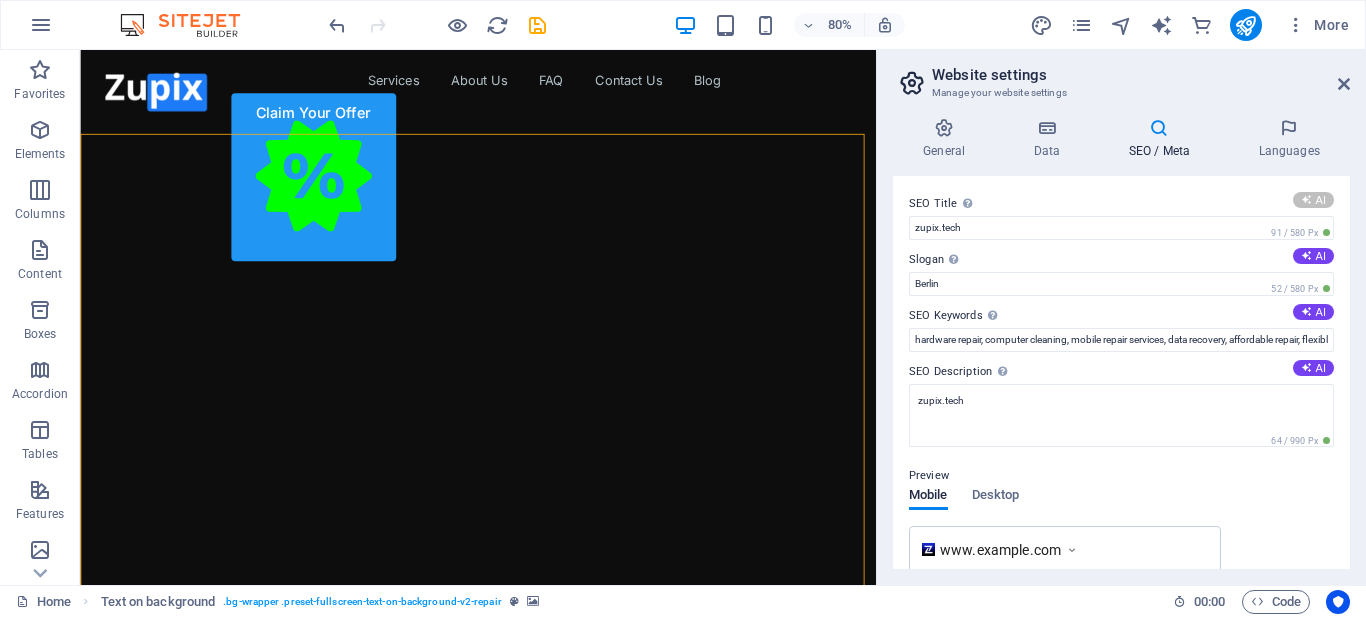type on "Smart Web Solutions for All" 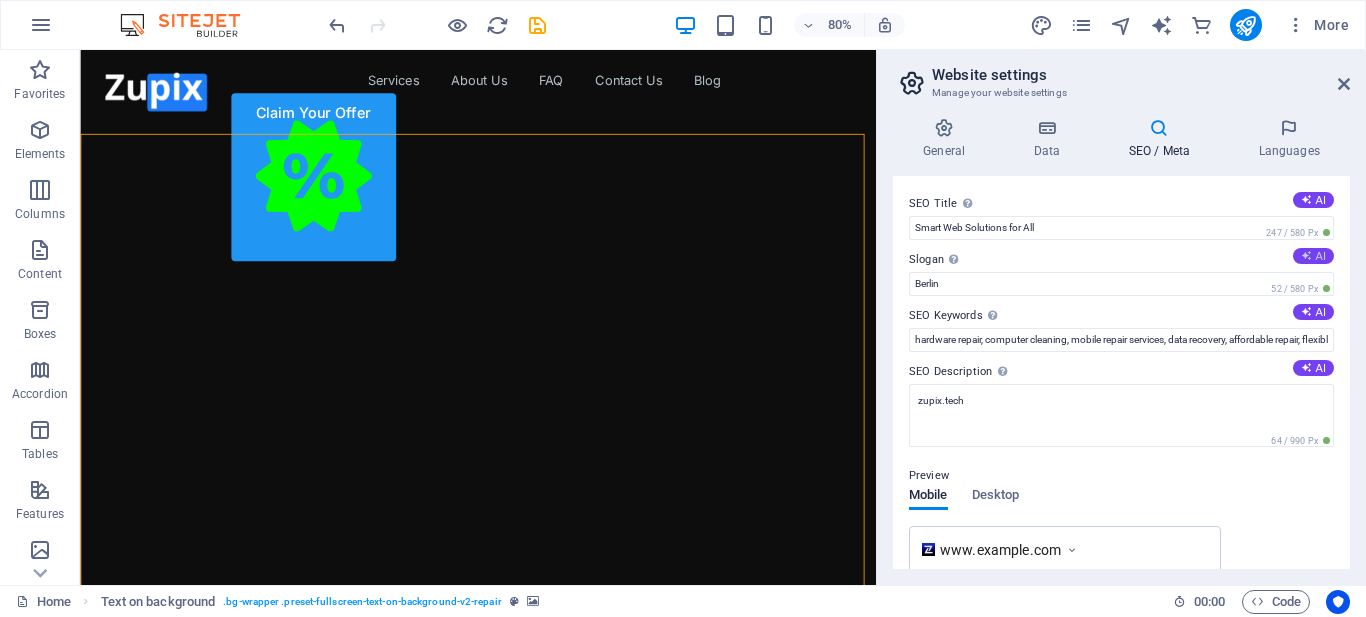 click on "AI" at bounding box center [1313, 256] 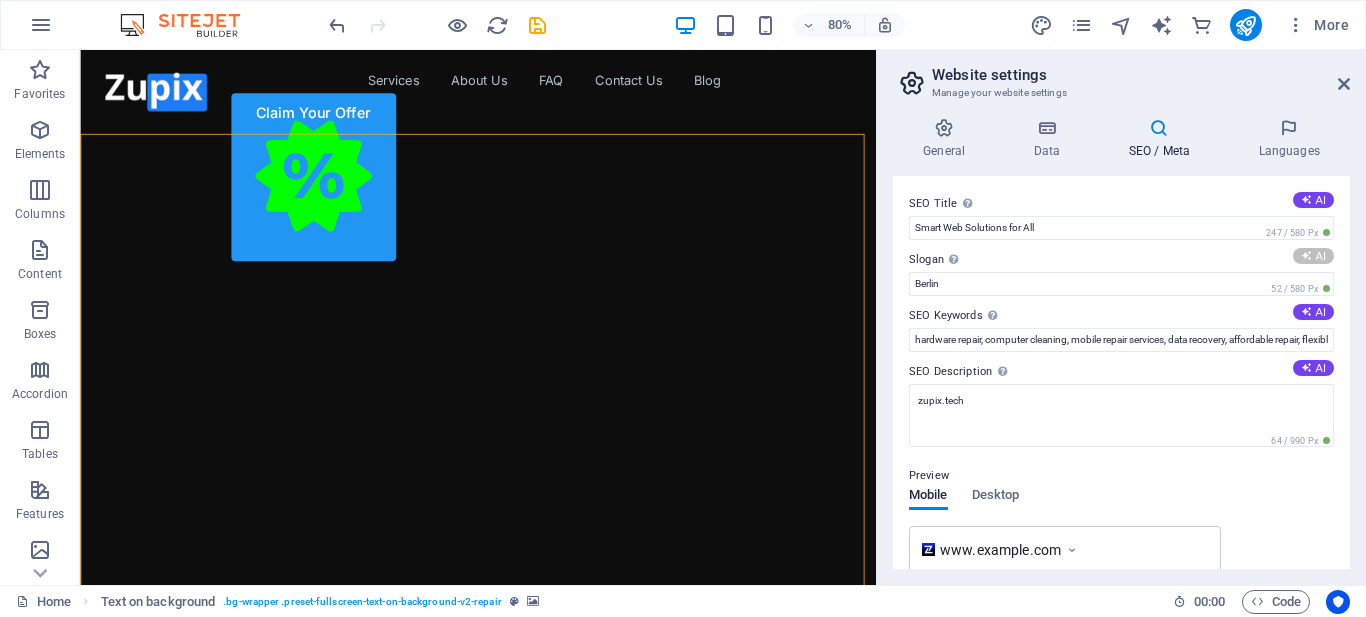 type on "Craft Your Dream Site at Unbeatable Prices!" 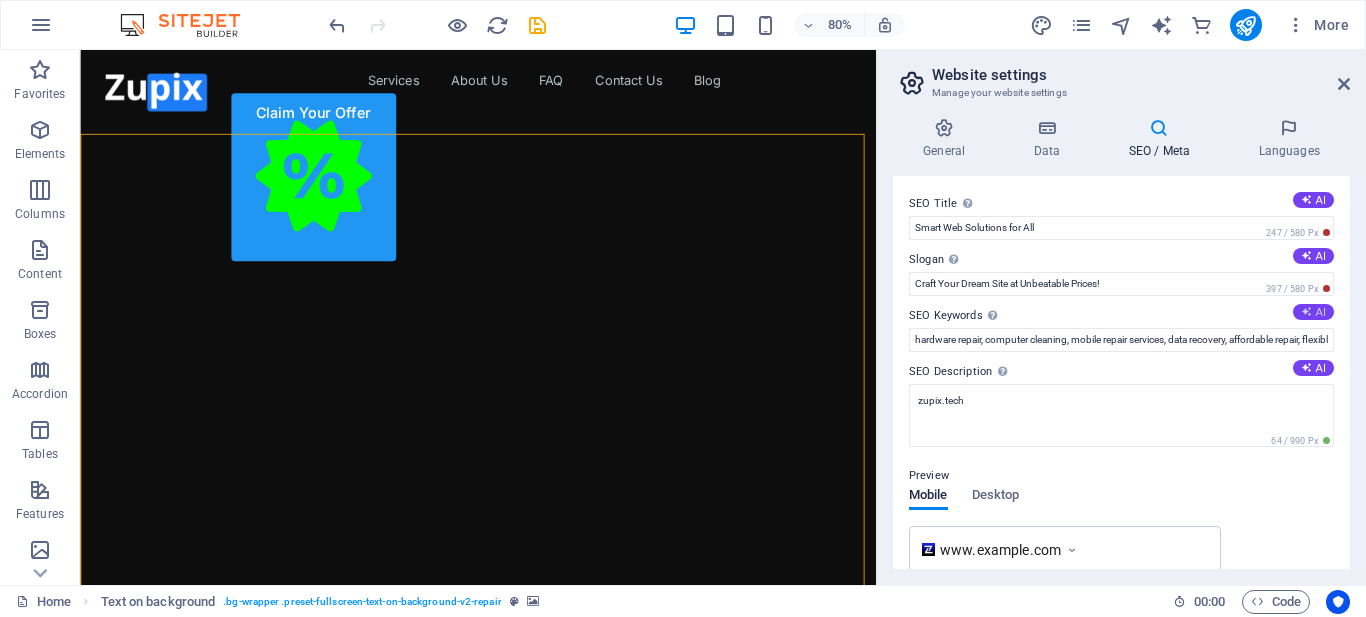 click on "AI" at bounding box center (1313, 312) 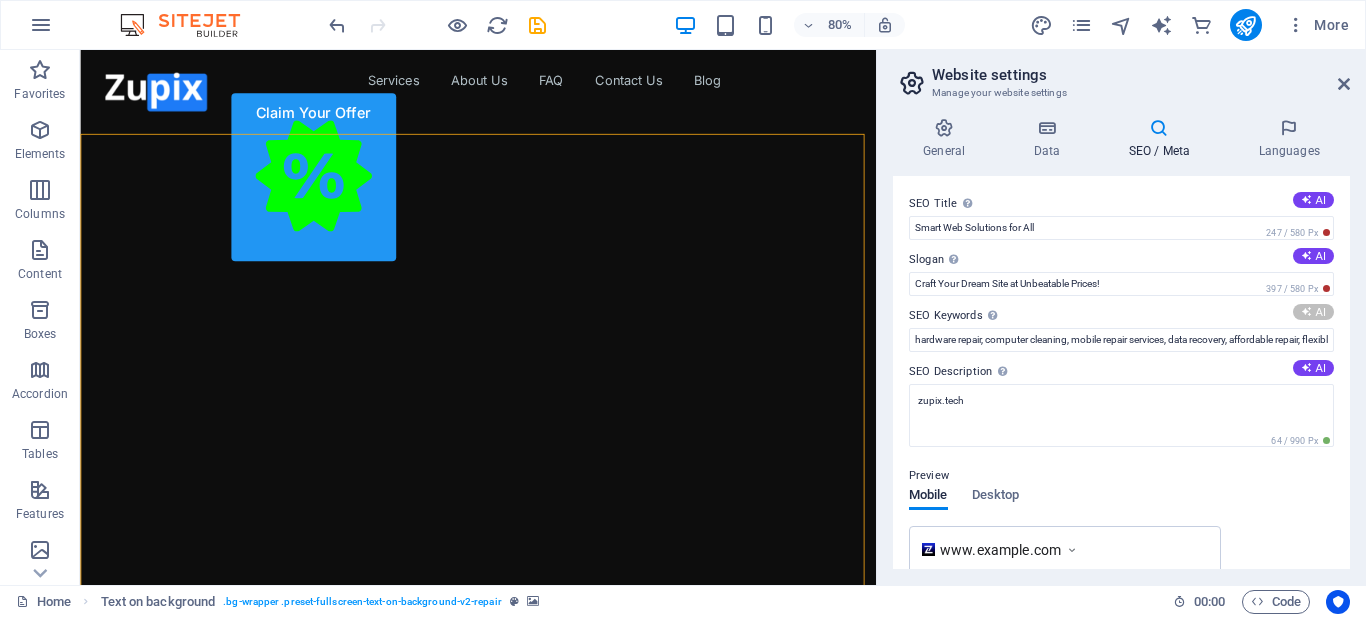 type on "web development, custom website design, affordable web solutions, UI/UX design, website templates, free trial website builder" 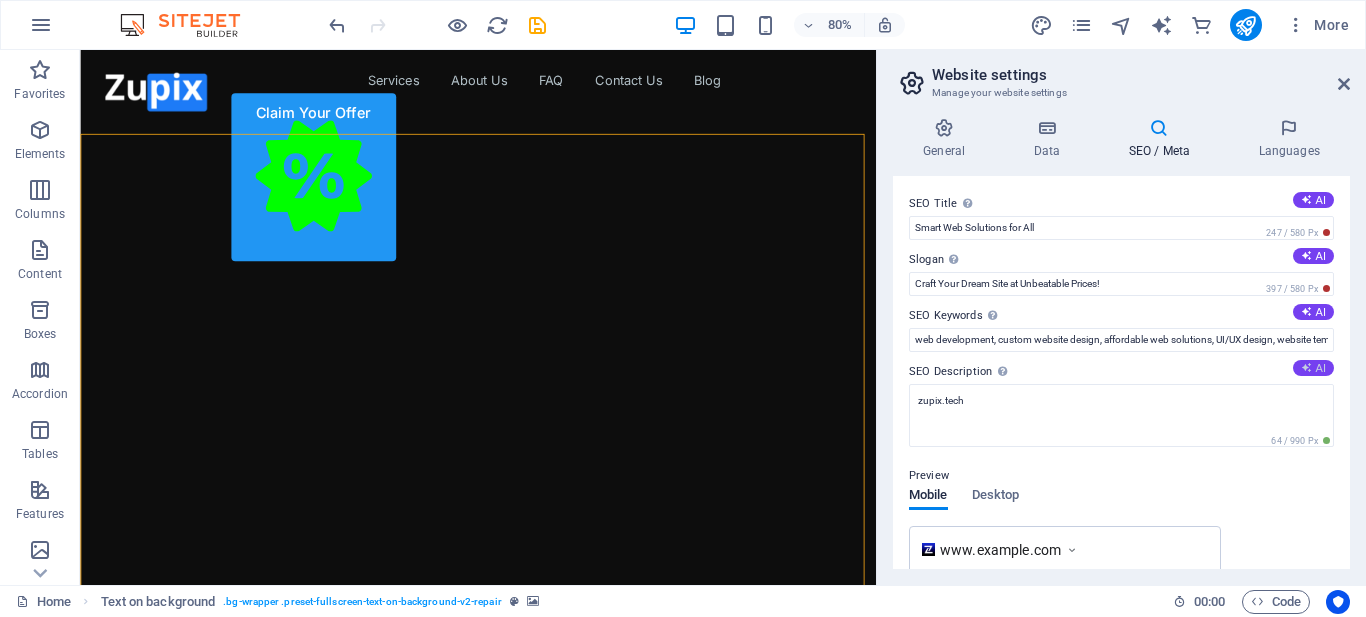 click on "AI" at bounding box center (1313, 368) 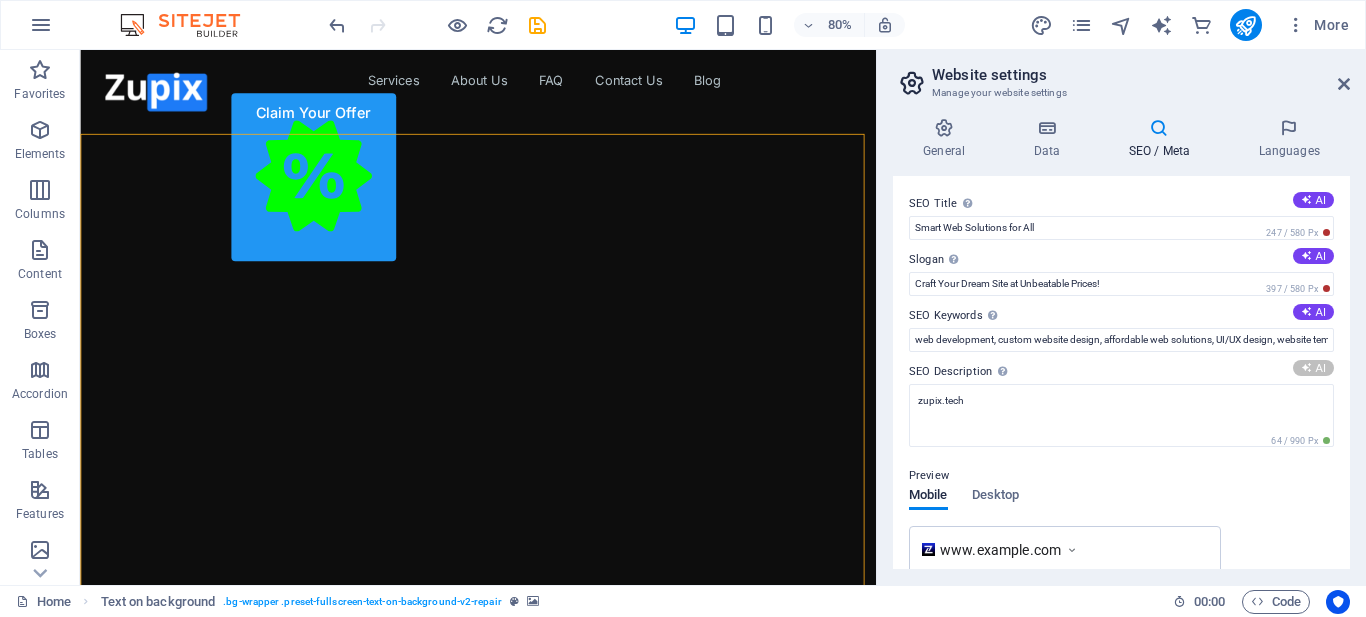 type on "Build smarter and sell faster with our custom web solutions. Start your free trial today and go live with affordable pricing!" 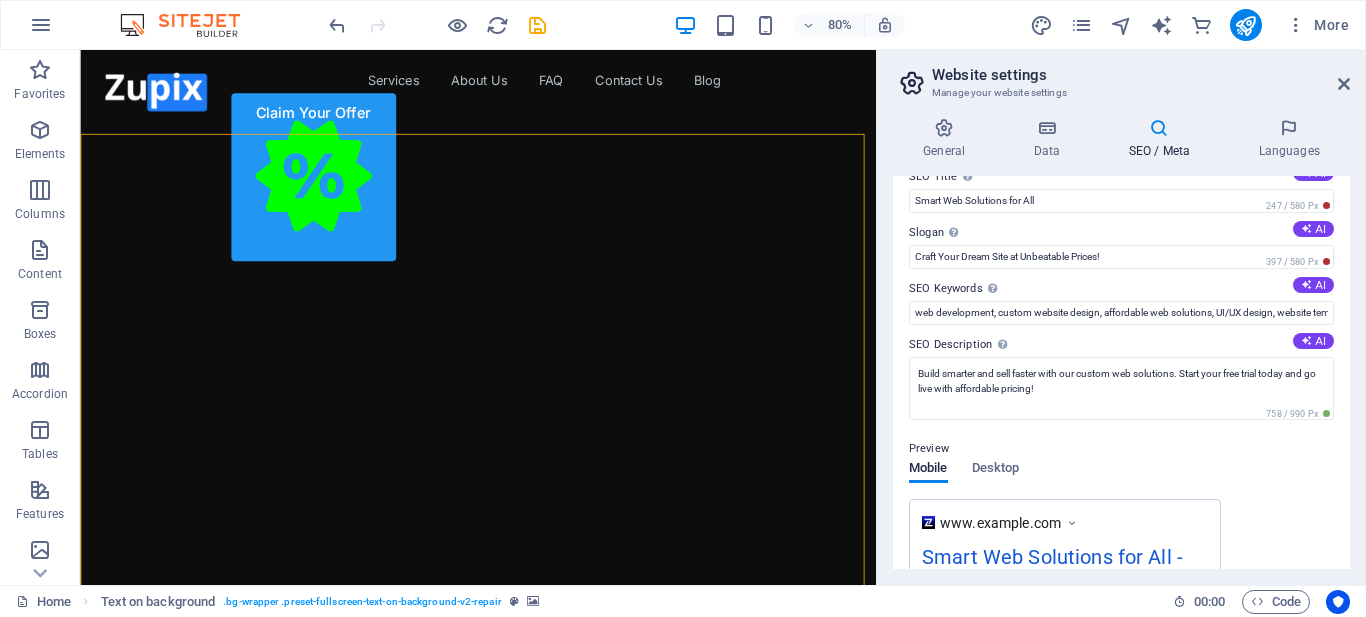 scroll, scrollTop: 0, scrollLeft: 0, axis: both 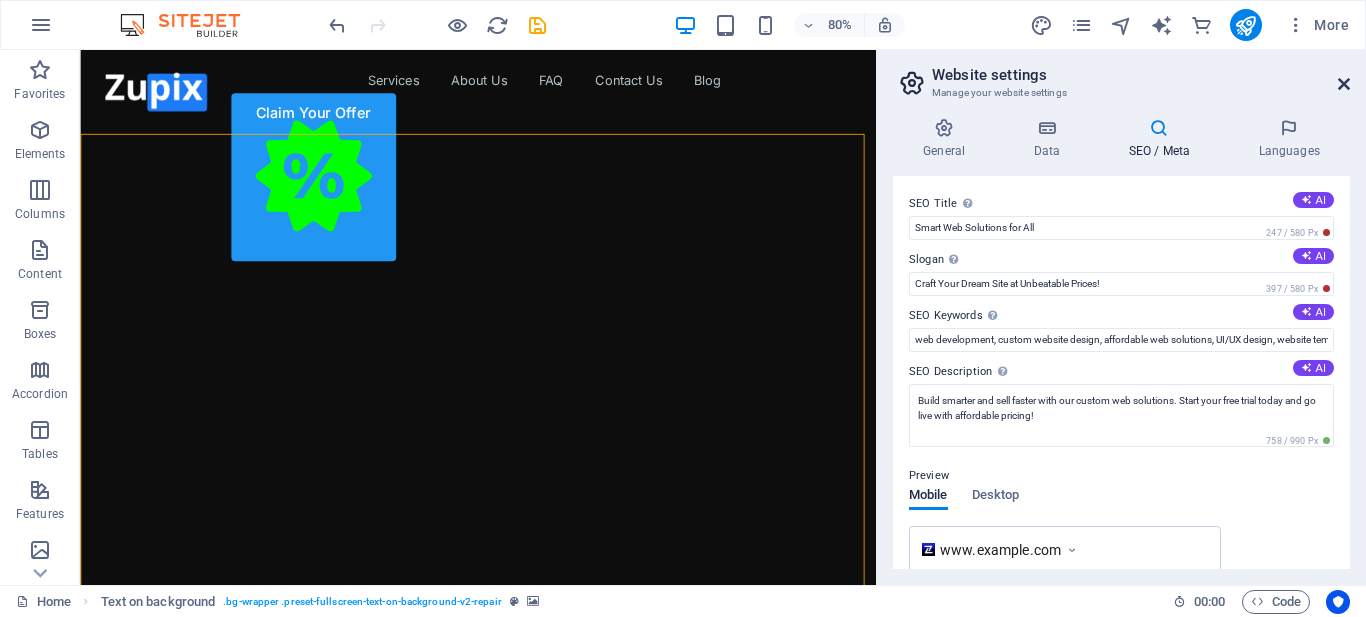 click at bounding box center (1344, 84) 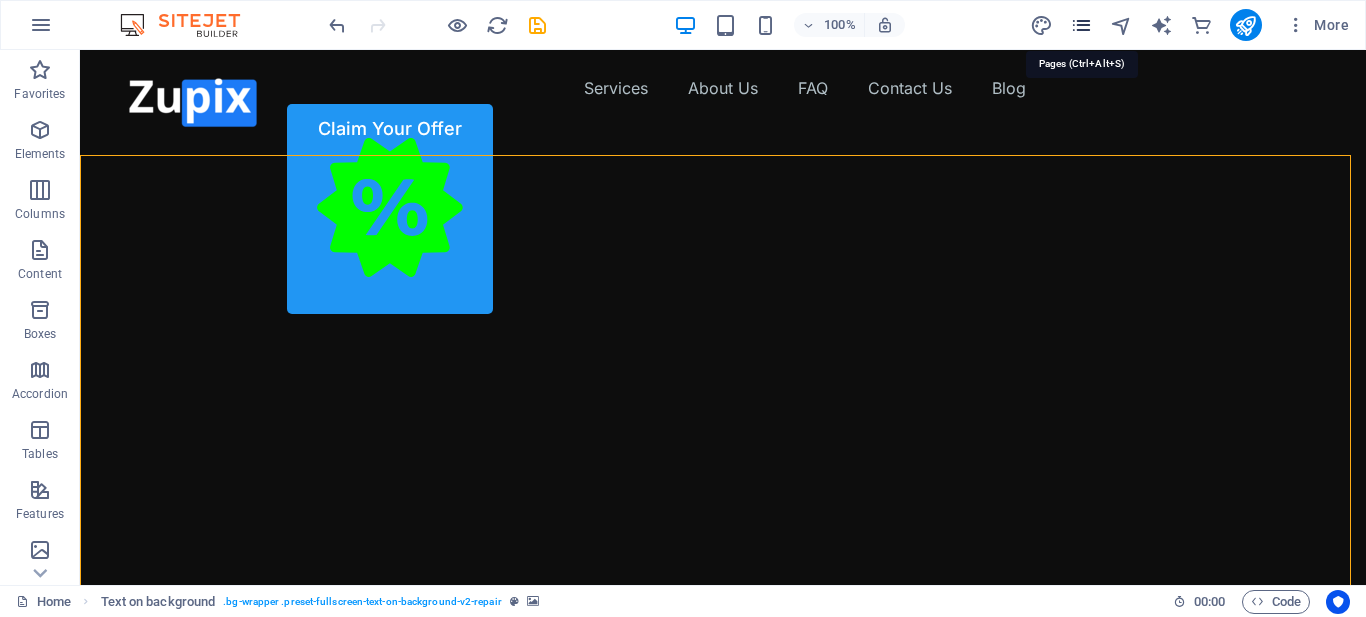 click at bounding box center (1081, 25) 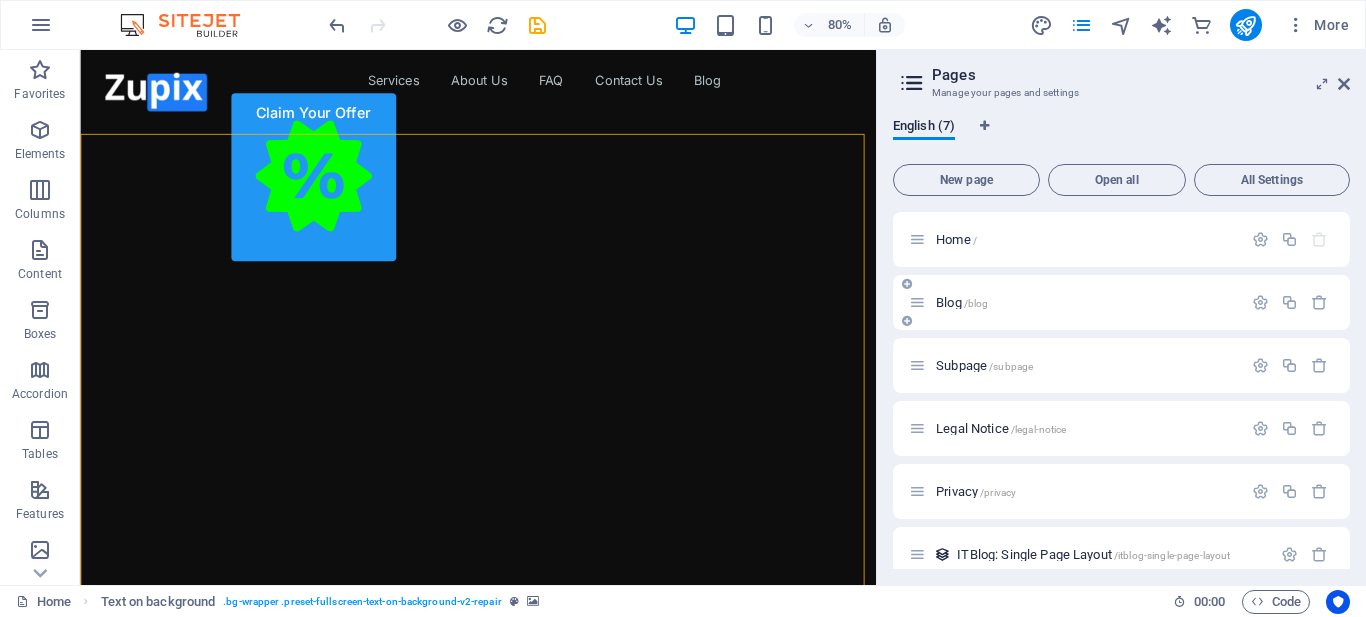 click on "Blog /blog" at bounding box center [1086, 302] 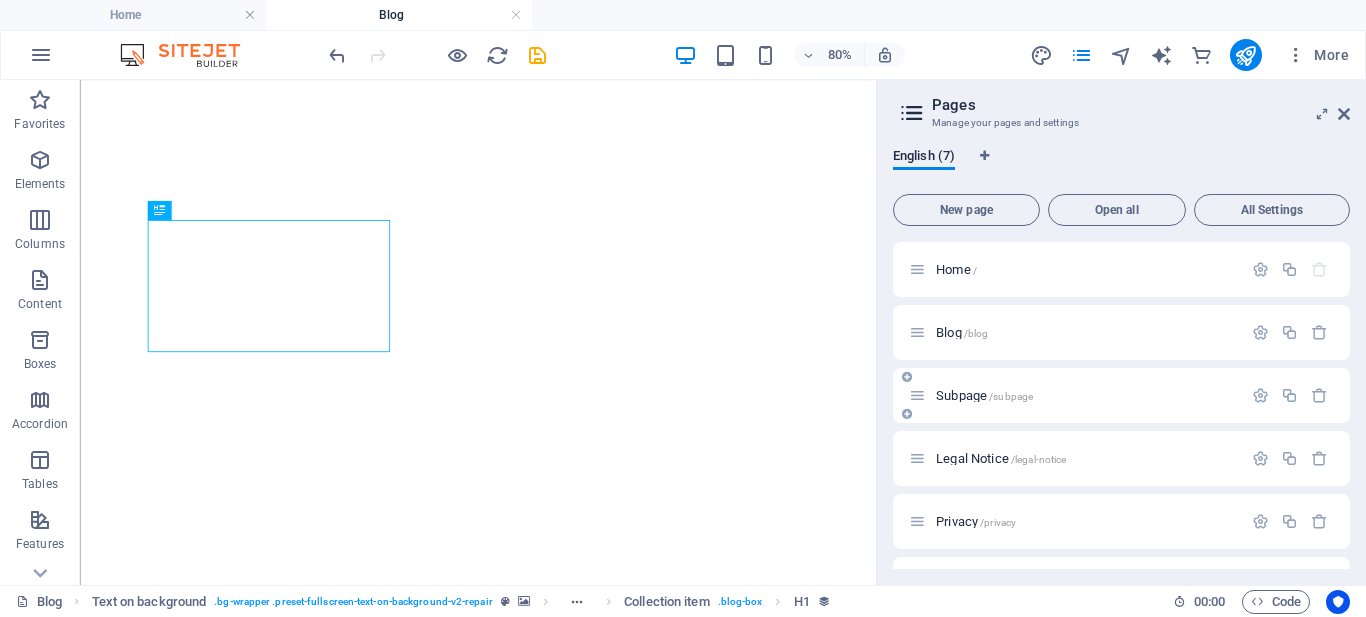 click on "Subpage /subpage" at bounding box center (1075, 395) 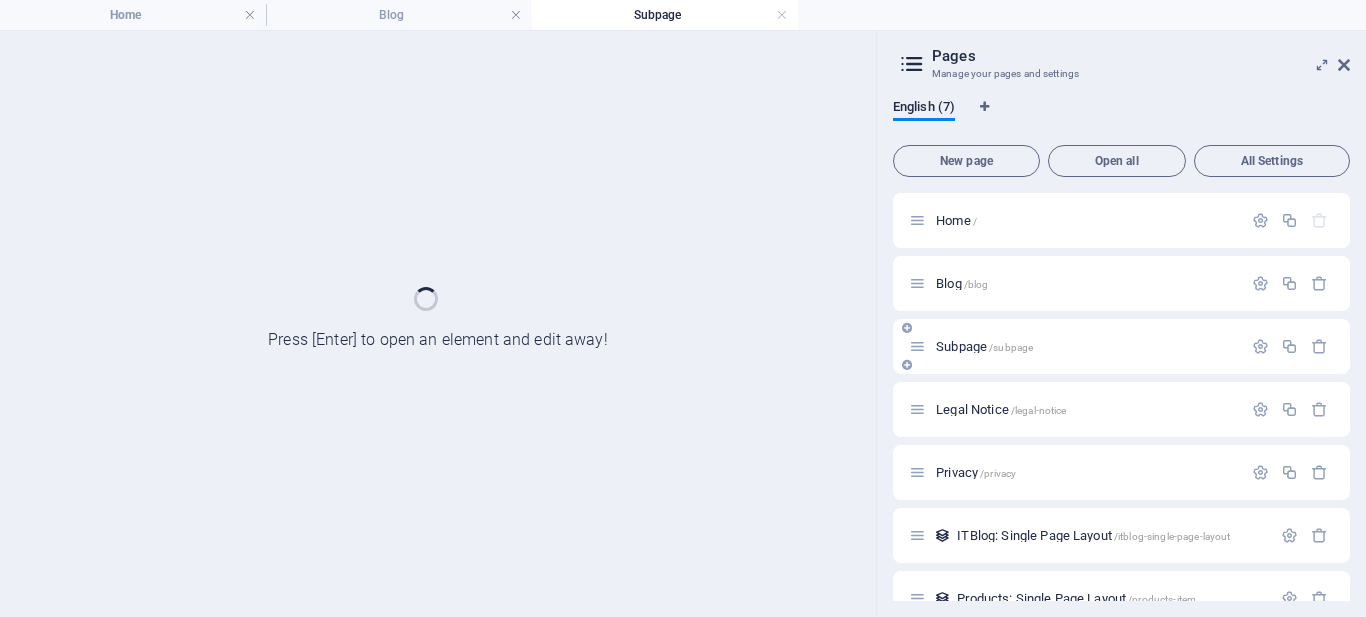 scroll, scrollTop: 0, scrollLeft: 0, axis: both 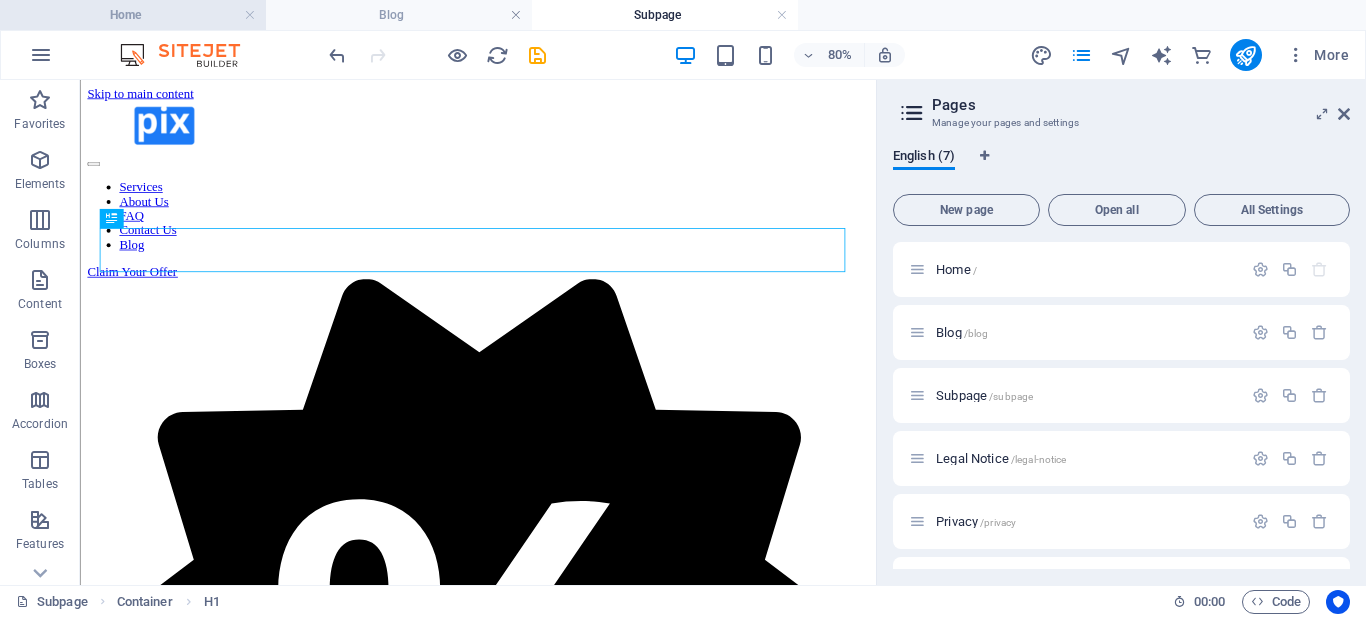 click on "Home" at bounding box center (133, 15) 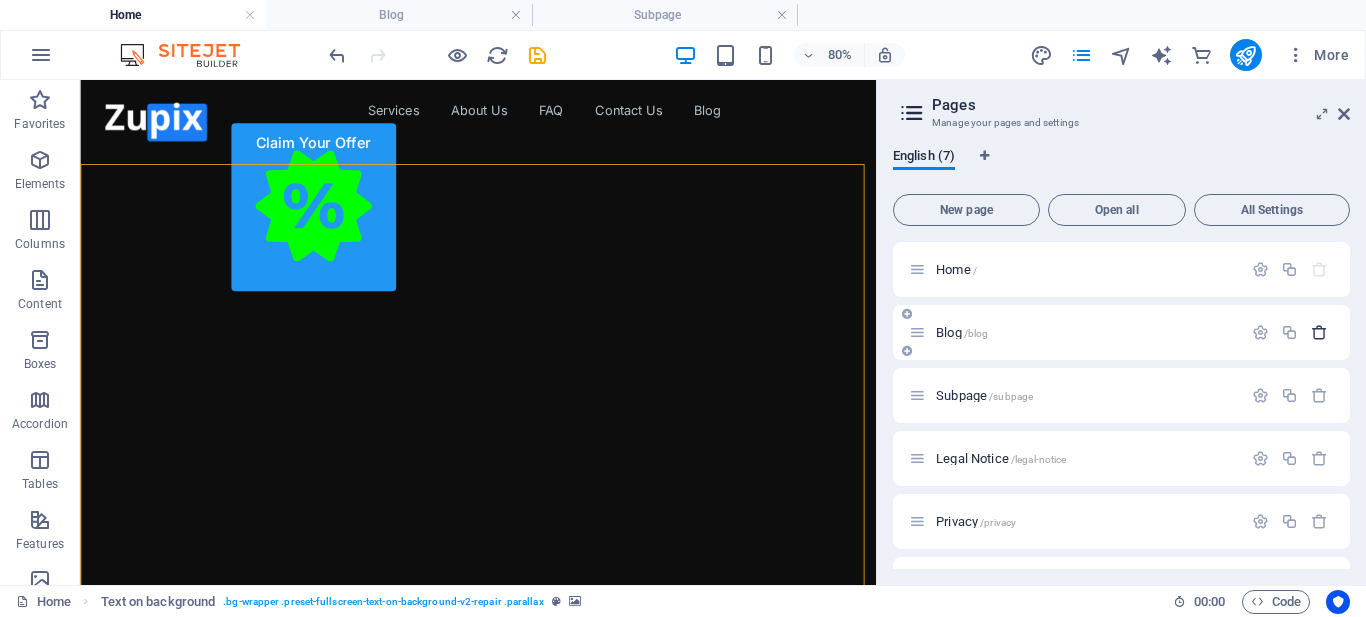click at bounding box center [1319, 332] 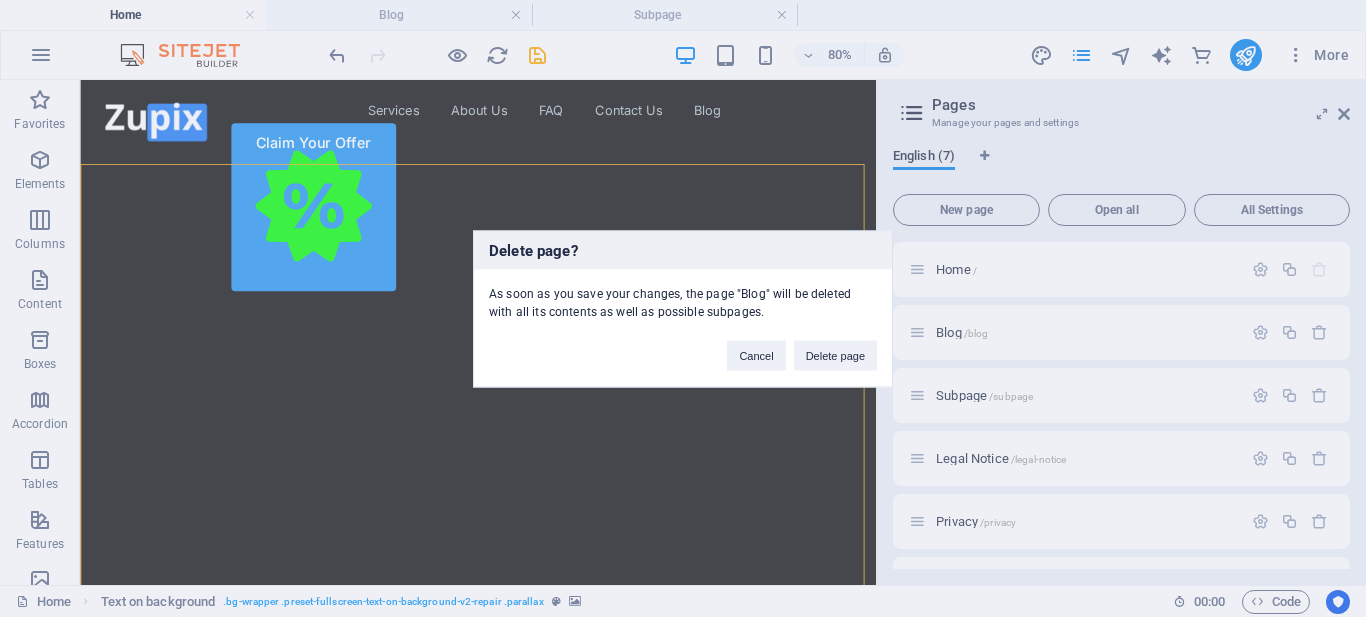 drag, startPoint x: 838, startPoint y: 357, endPoint x: 1297, endPoint y: 365, distance: 459.0697 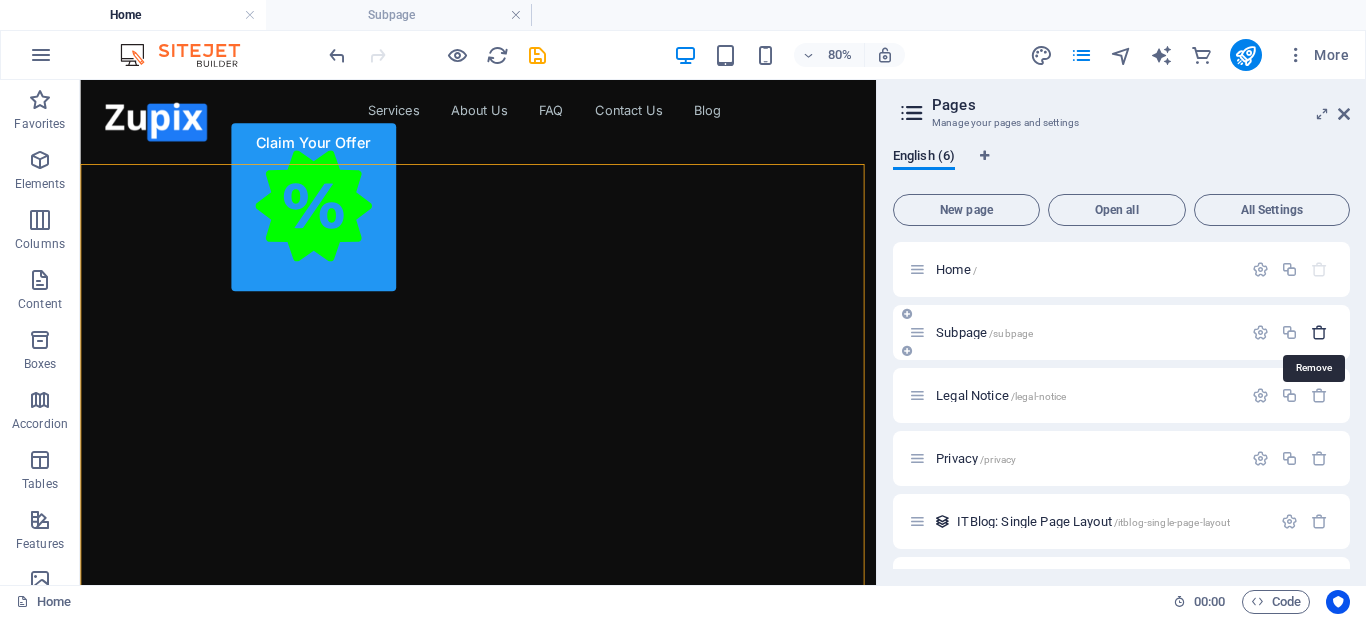 click at bounding box center (1319, 332) 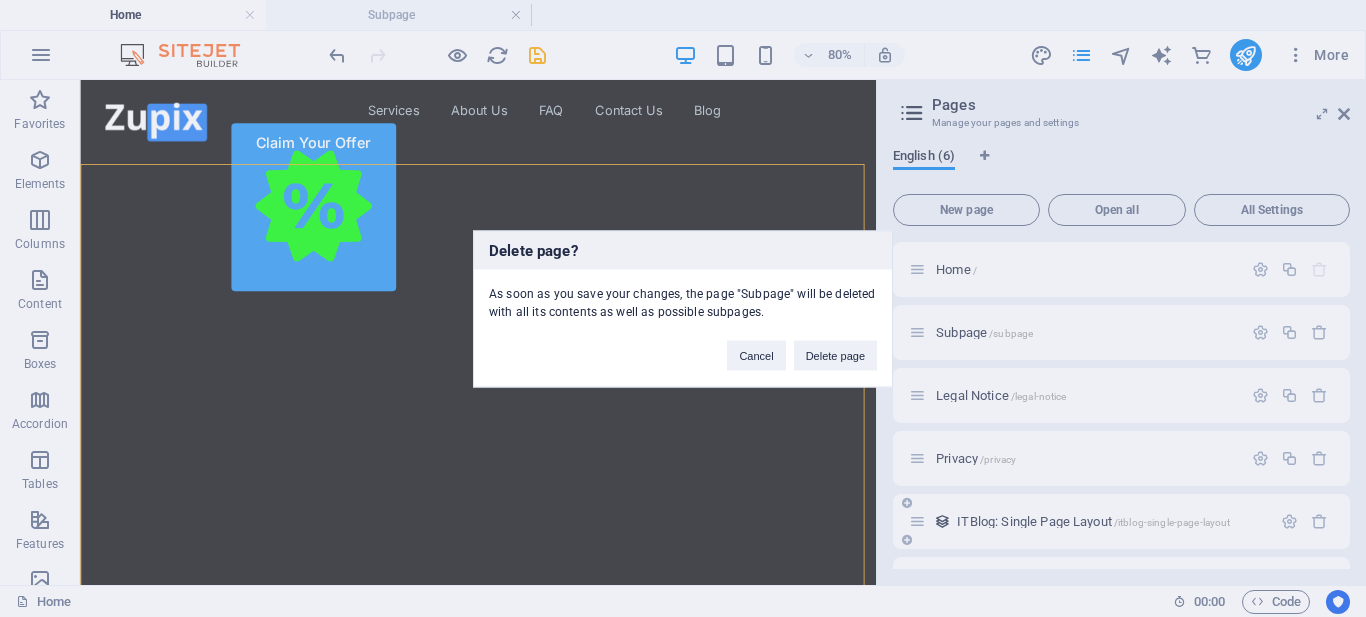 drag, startPoint x: 837, startPoint y: 352, endPoint x: 1132, endPoint y: 414, distance: 301.44485 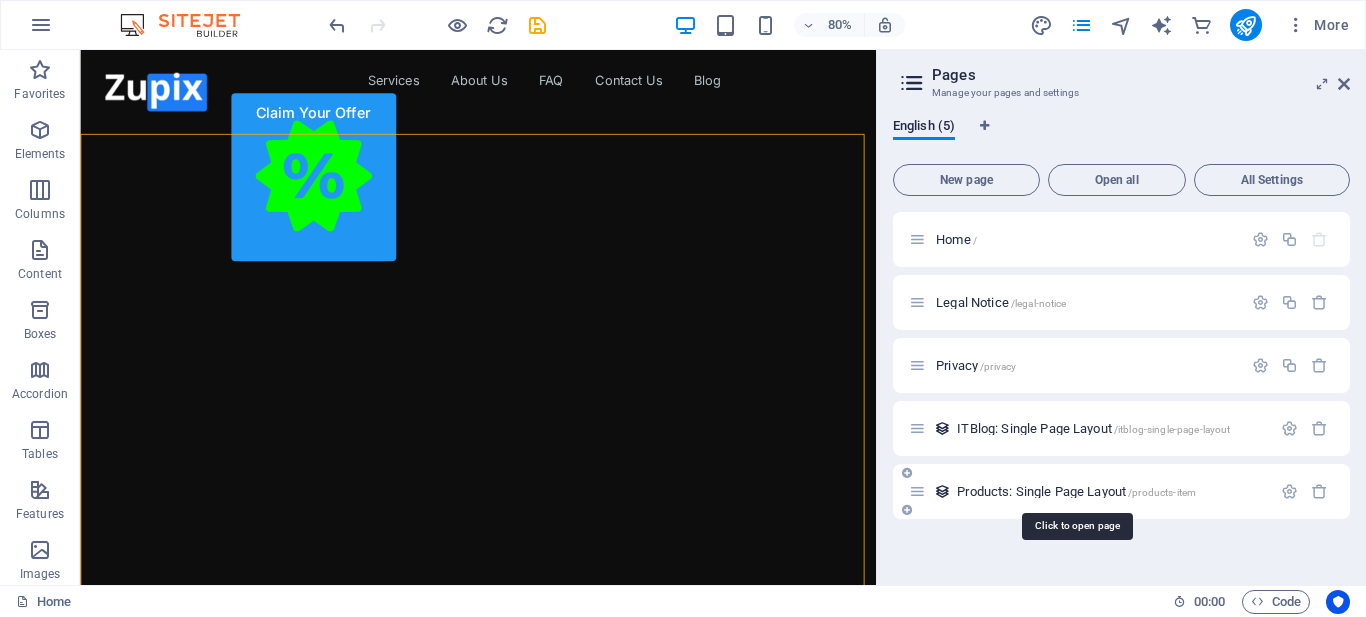 click on "Products: Single Page Layout /products-item" at bounding box center [1076, 491] 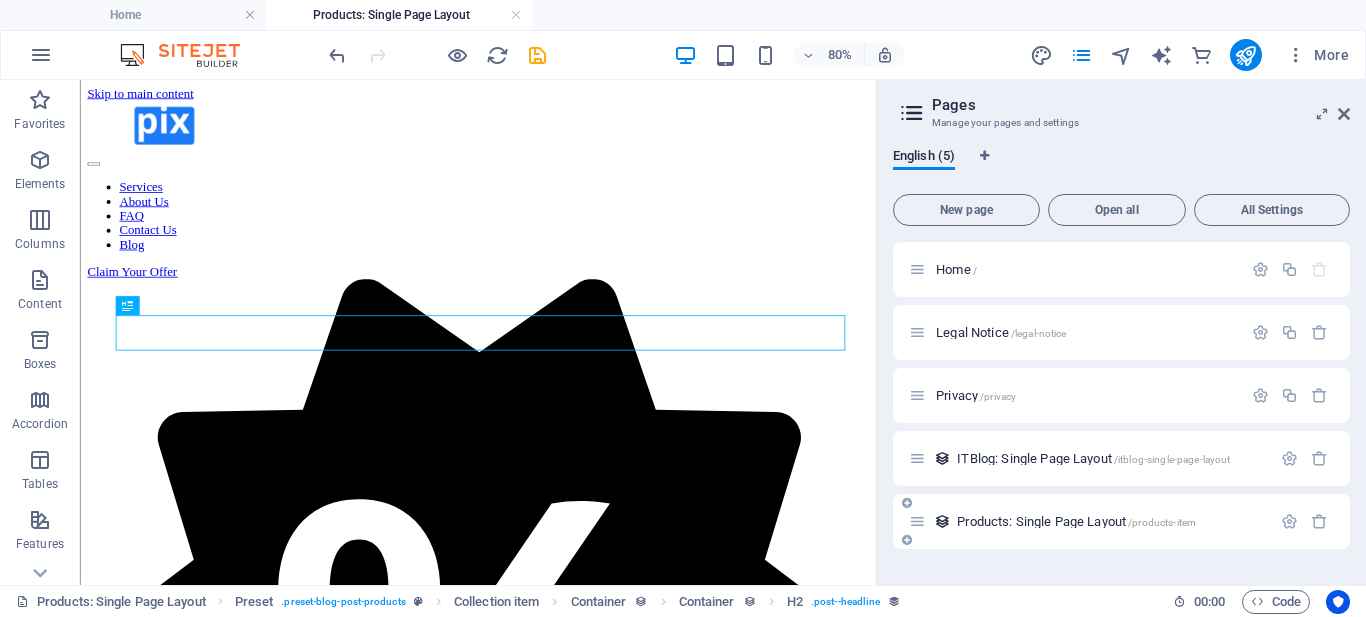scroll, scrollTop: 687, scrollLeft: 0, axis: vertical 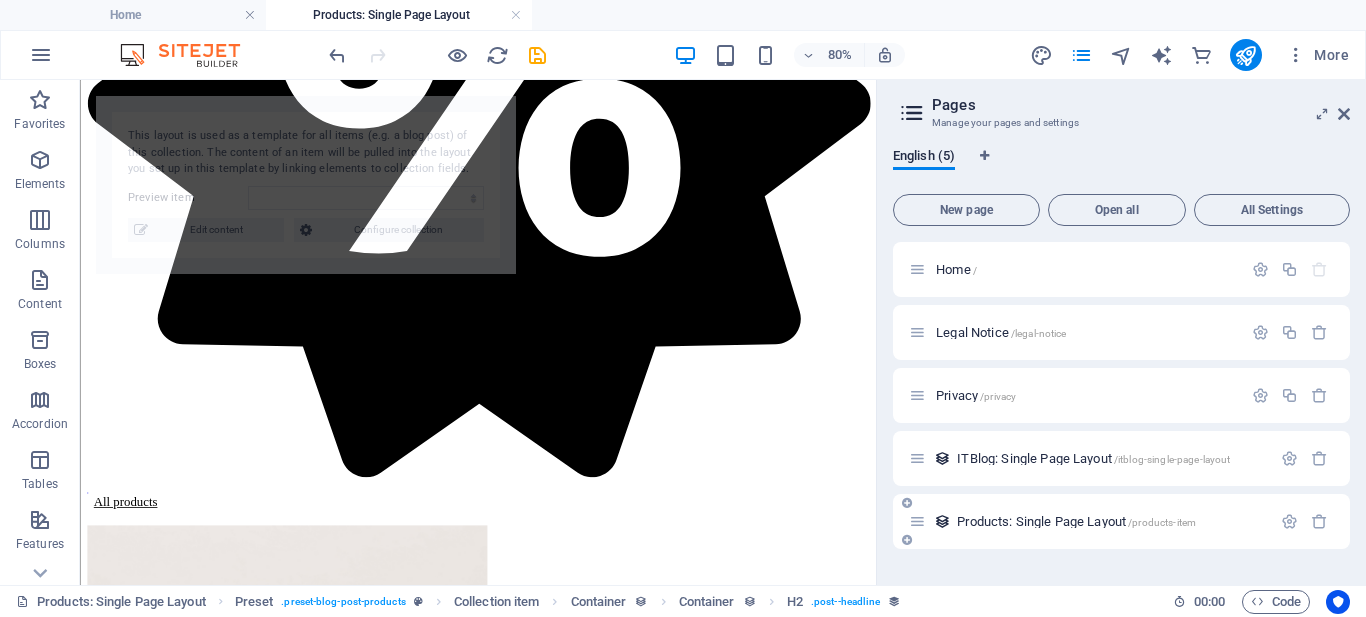 select on "68853ca1148570e261088d41" 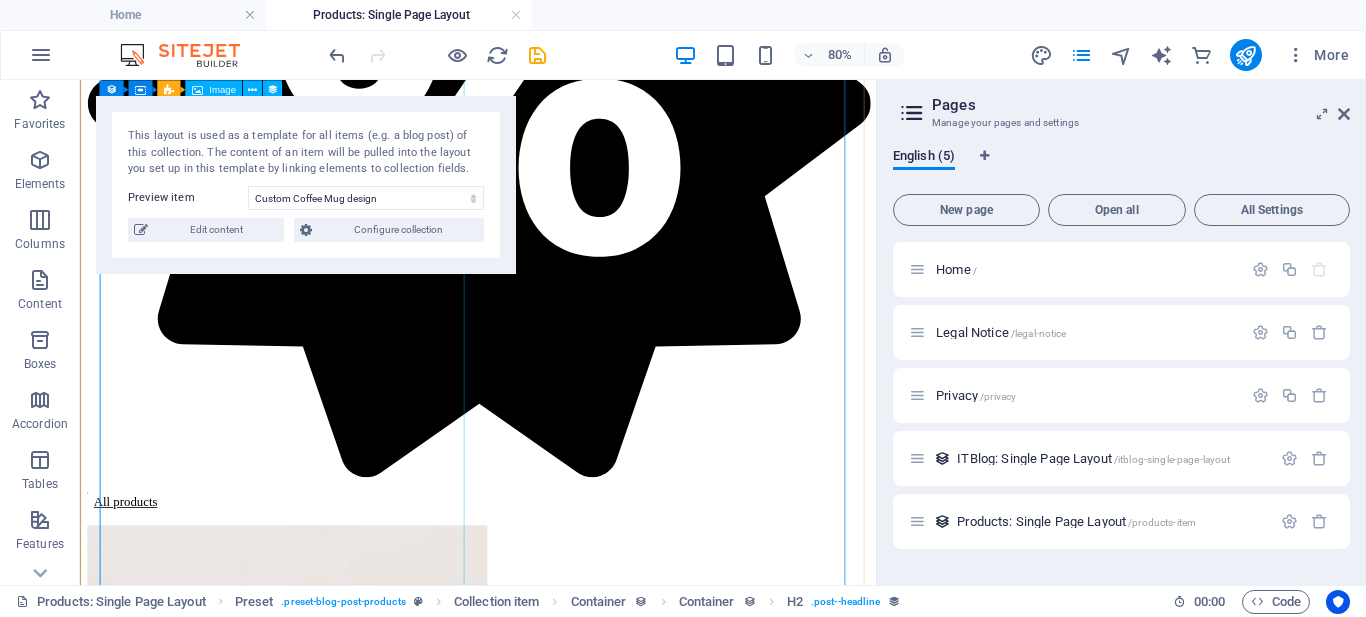 click at bounding box center [577, 1013] 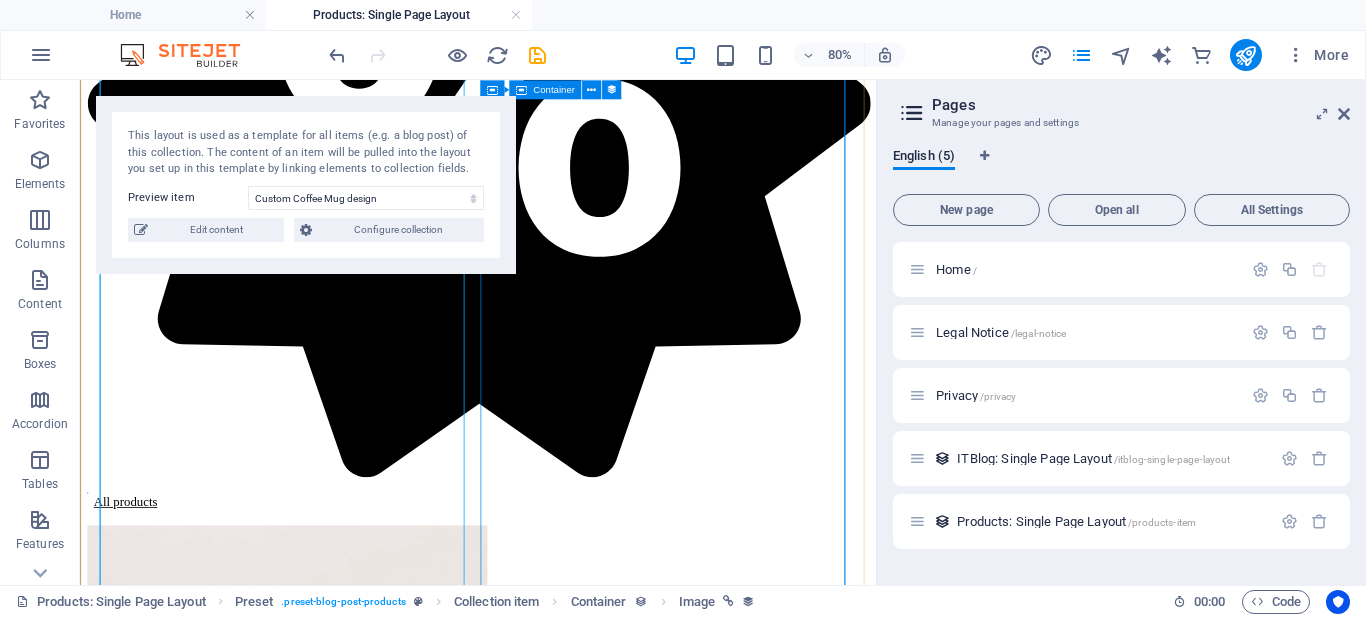 click on "Why Choose a Custom Coffee Mug? Personalized Gift: When you design a mug with someone’s name or photo, it becomes an extra special gift. Perfect for Office or WFH: A mug with motivational quotes or your team’s logo can energize your mornings. Unique Style: Pick your choice of colors, fonts, and designs — get a mug exactly the way you want." at bounding box center (587, 1893) 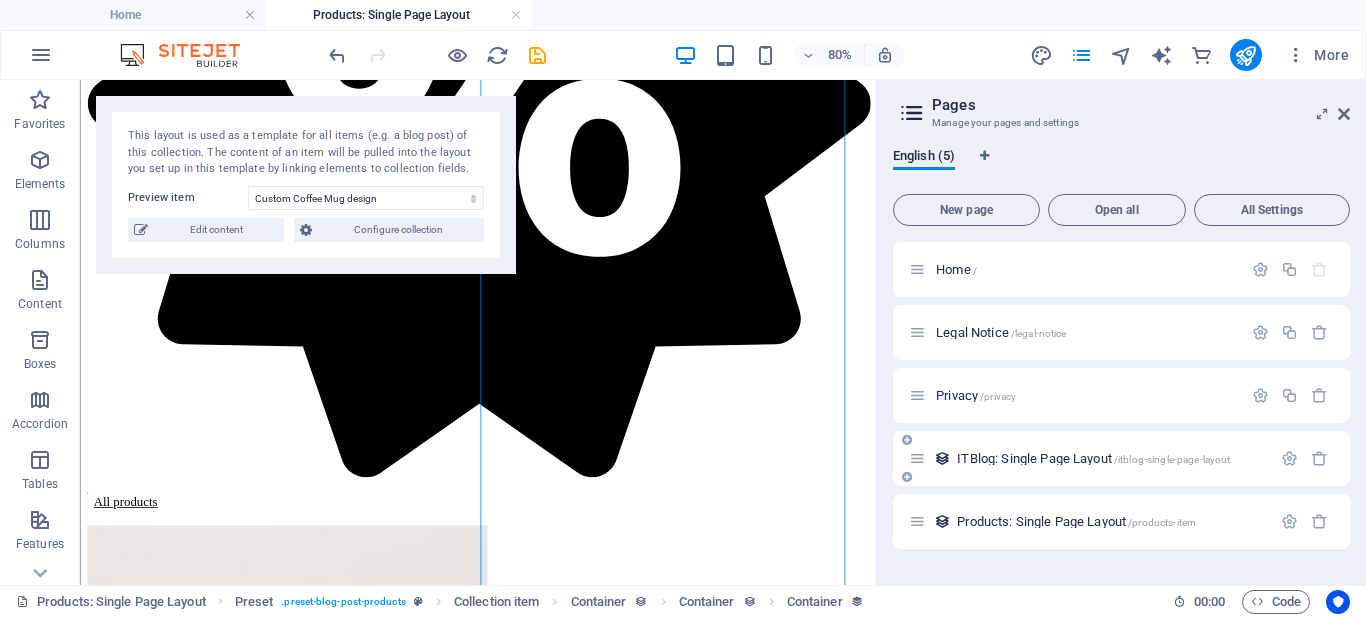 click on "ITBlog: Single Page Layout /itblog-single-page-layout" at bounding box center [1093, 458] 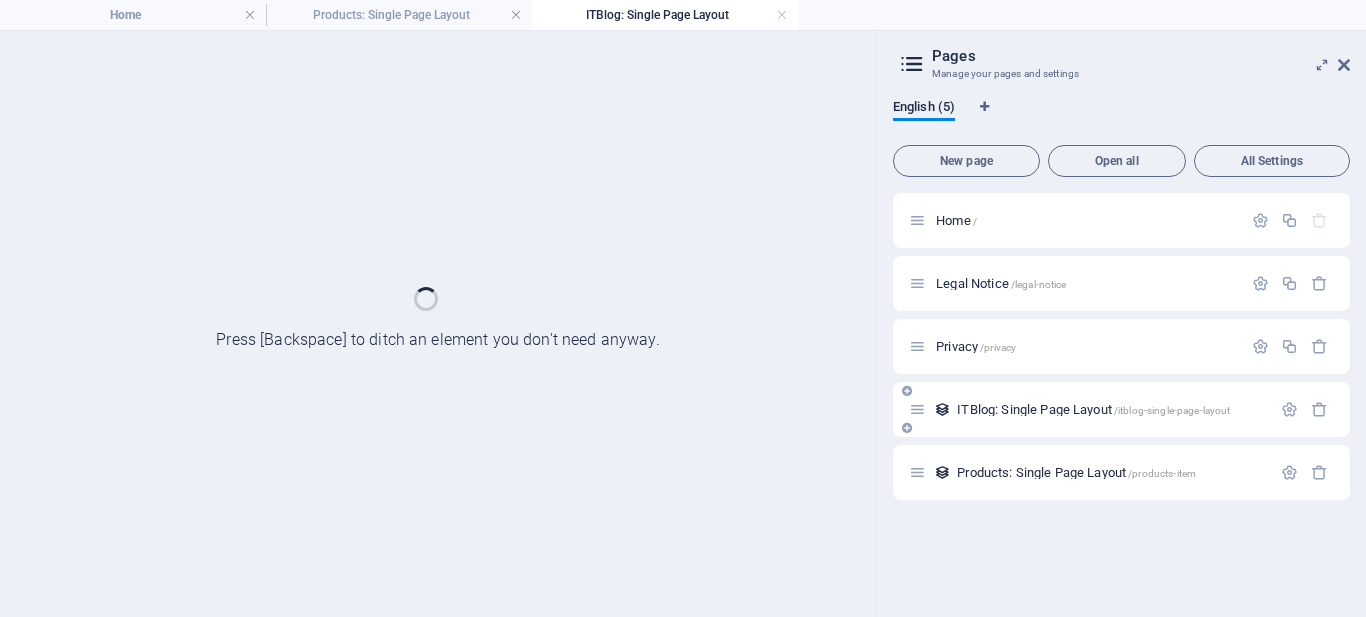 scroll, scrollTop: 0, scrollLeft: 0, axis: both 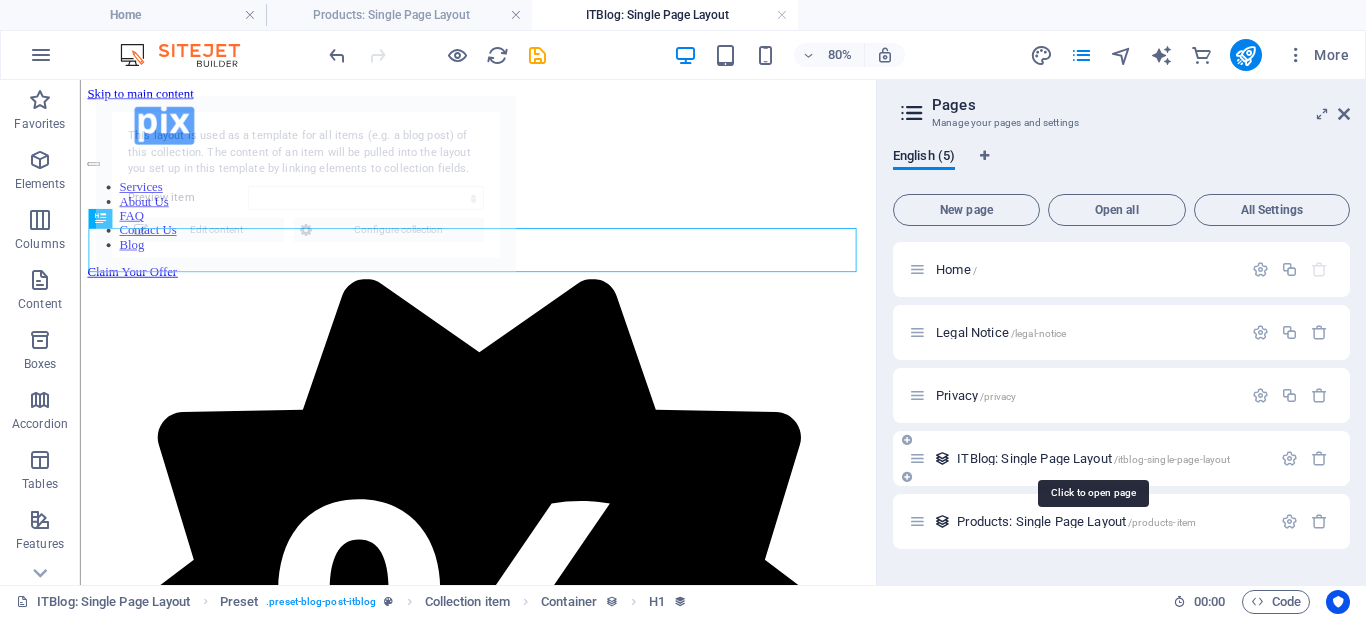 select on "68851e3204f83975890698c7" 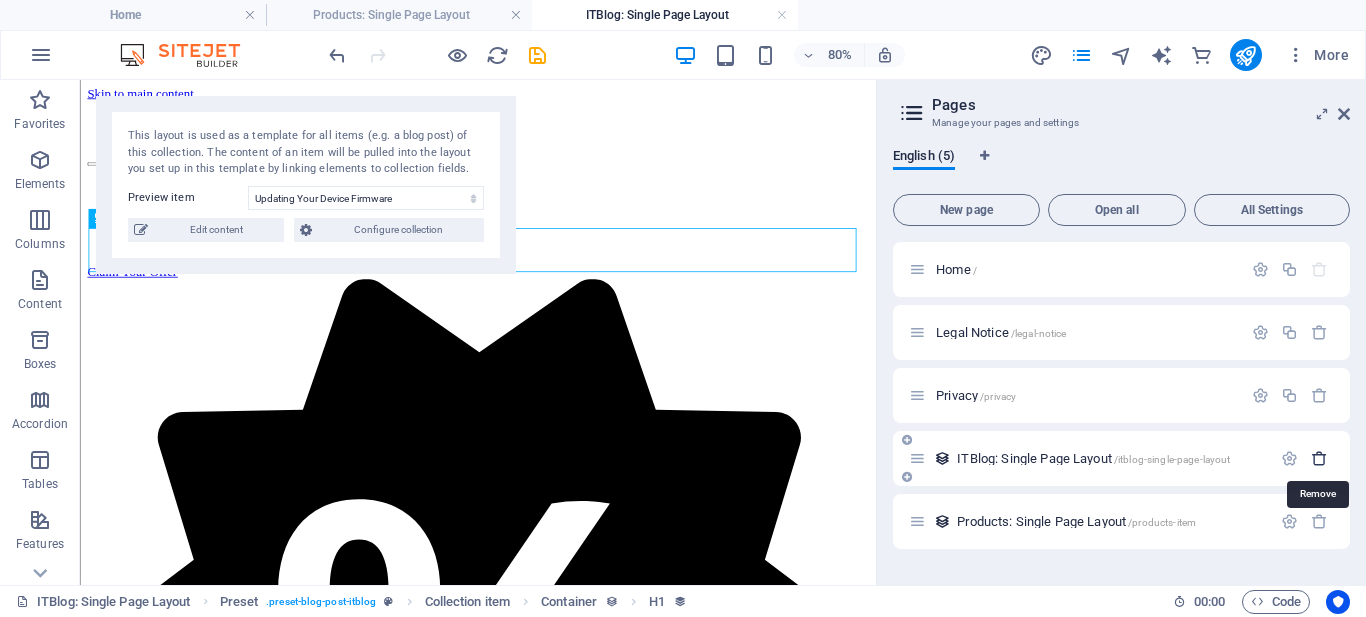 click at bounding box center [1319, 458] 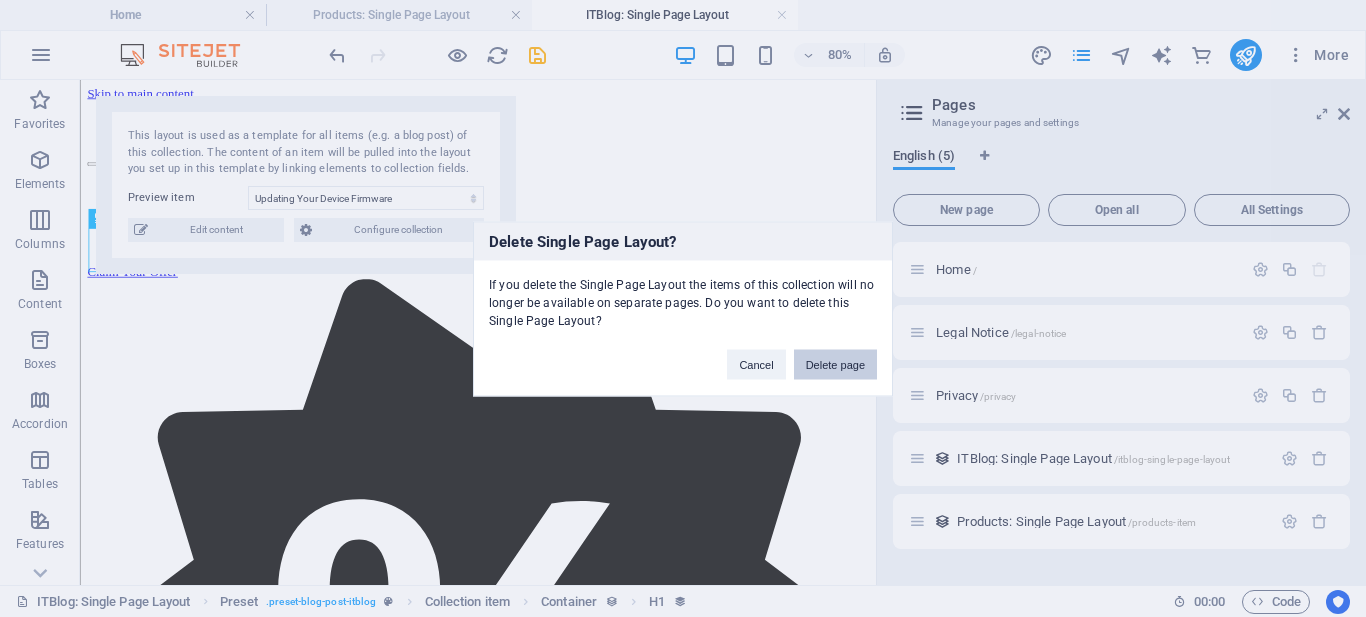 drag, startPoint x: 839, startPoint y: 365, endPoint x: 385, endPoint y: 328, distance: 455.50522 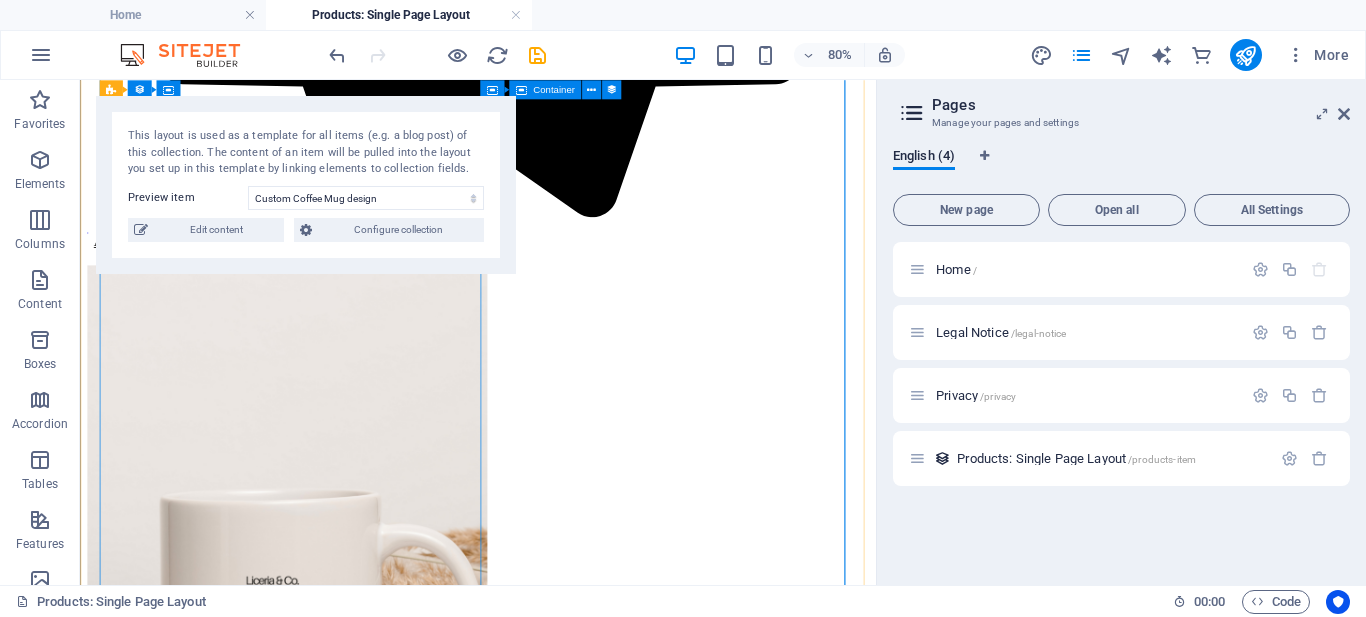 scroll, scrollTop: 1087, scrollLeft: 0, axis: vertical 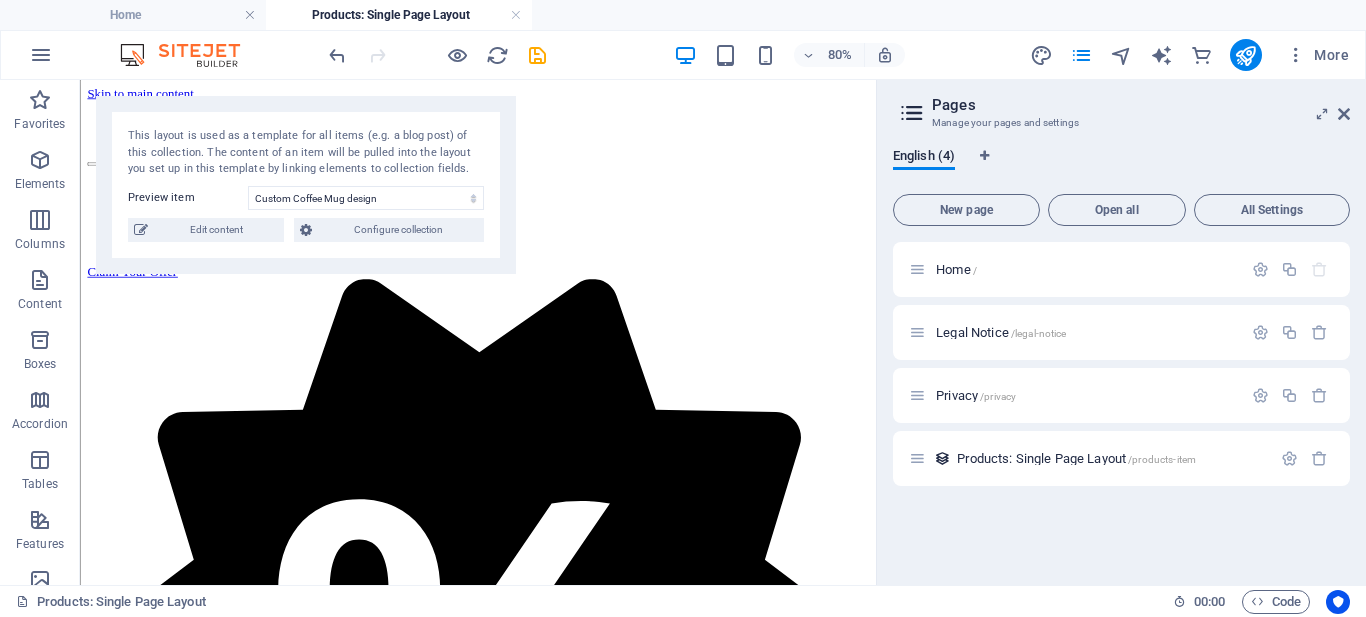 drag, startPoint x: 1066, startPoint y: 403, endPoint x: 990, endPoint y: 215, distance: 202.78067 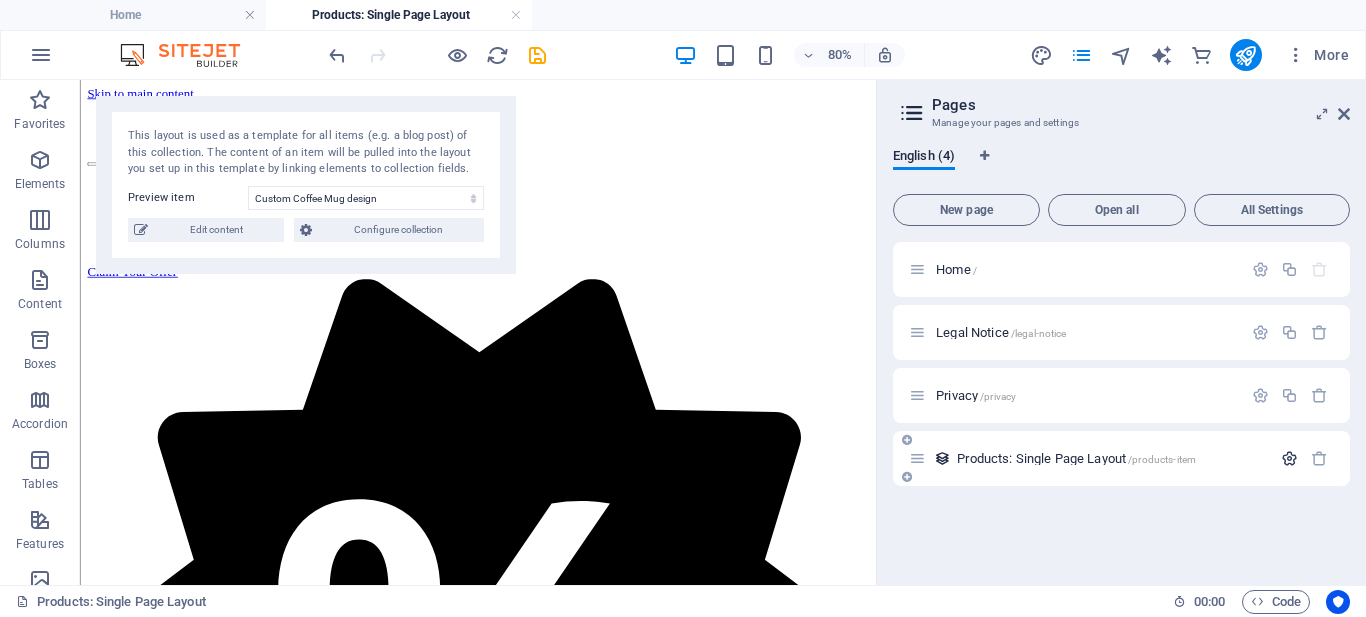 click at bounding box center [1289, 458] 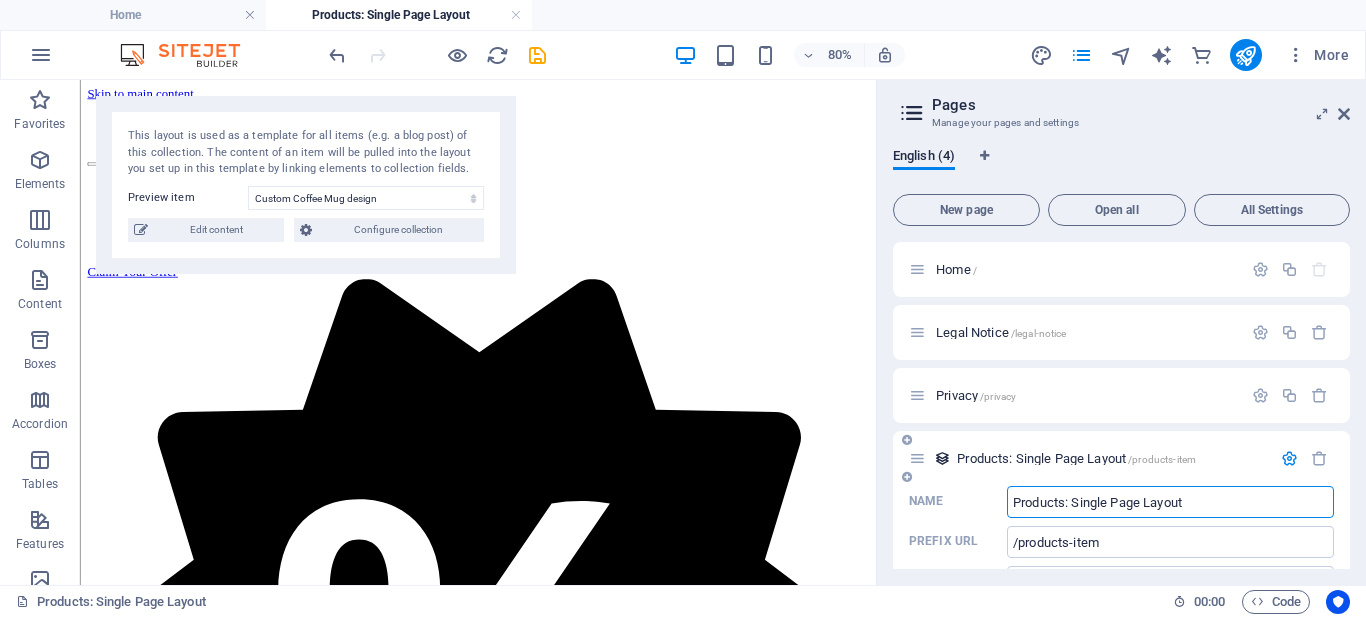 drag, startPoint x: 1201, startPoint y: 501, endPoint x: 955, endPoint y: 498, distance: 246.0183 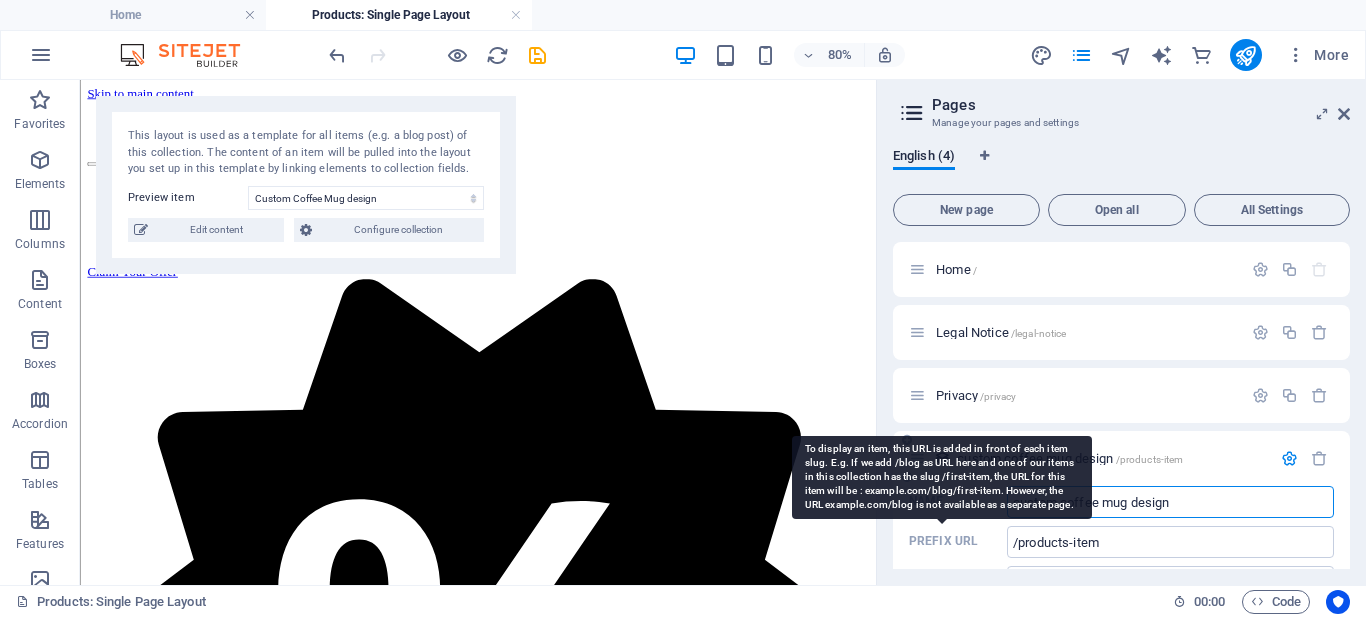 scroll, scrollTop: 61, scrollLeft: 0, axis: vertical 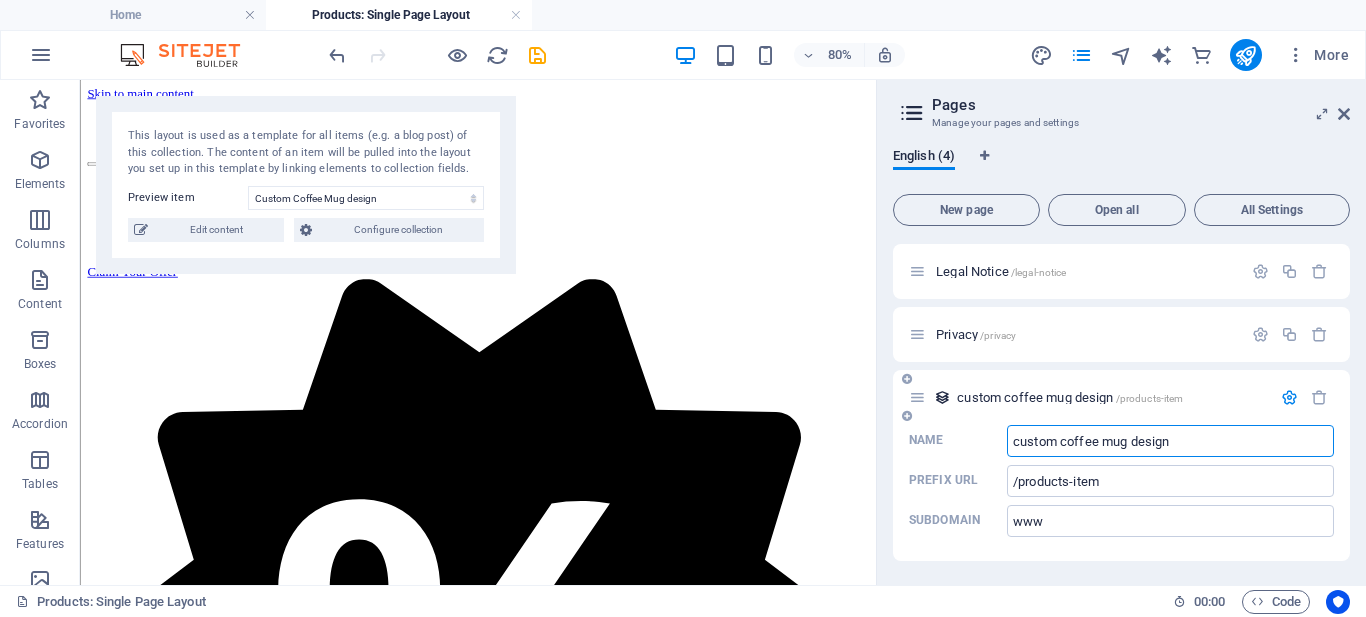 type on "custom coffee mug design" 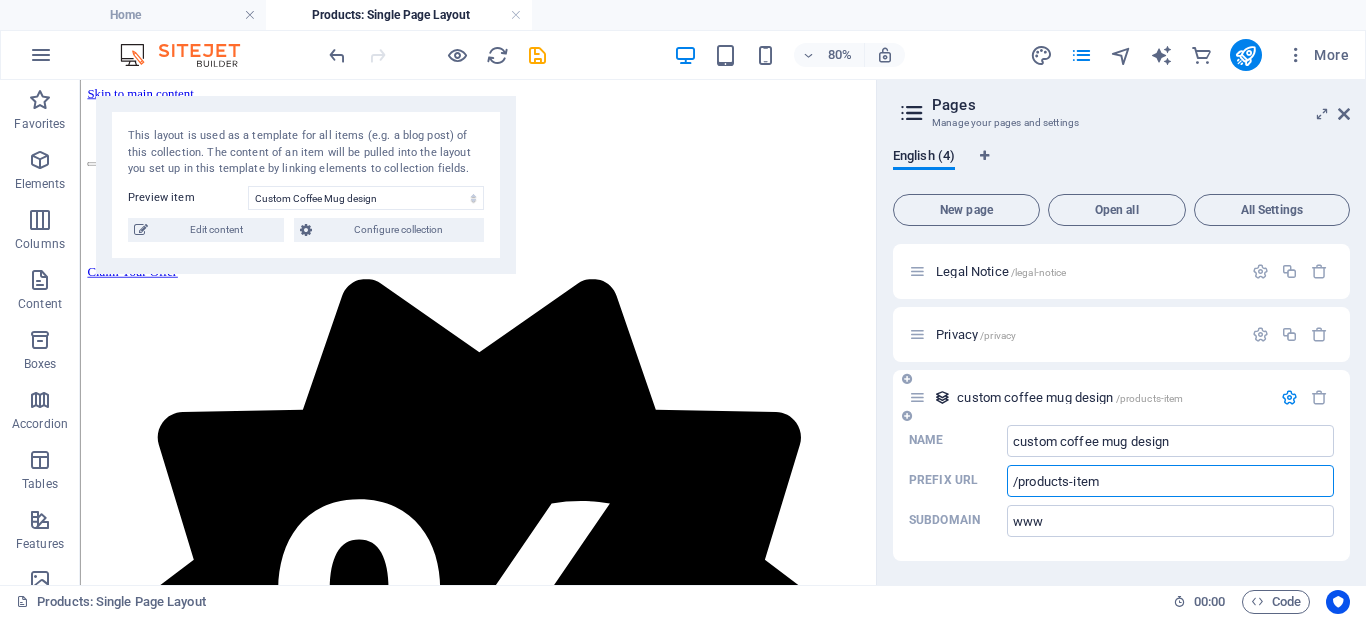 click on "/products-item" at bounding box center [1170, 481] 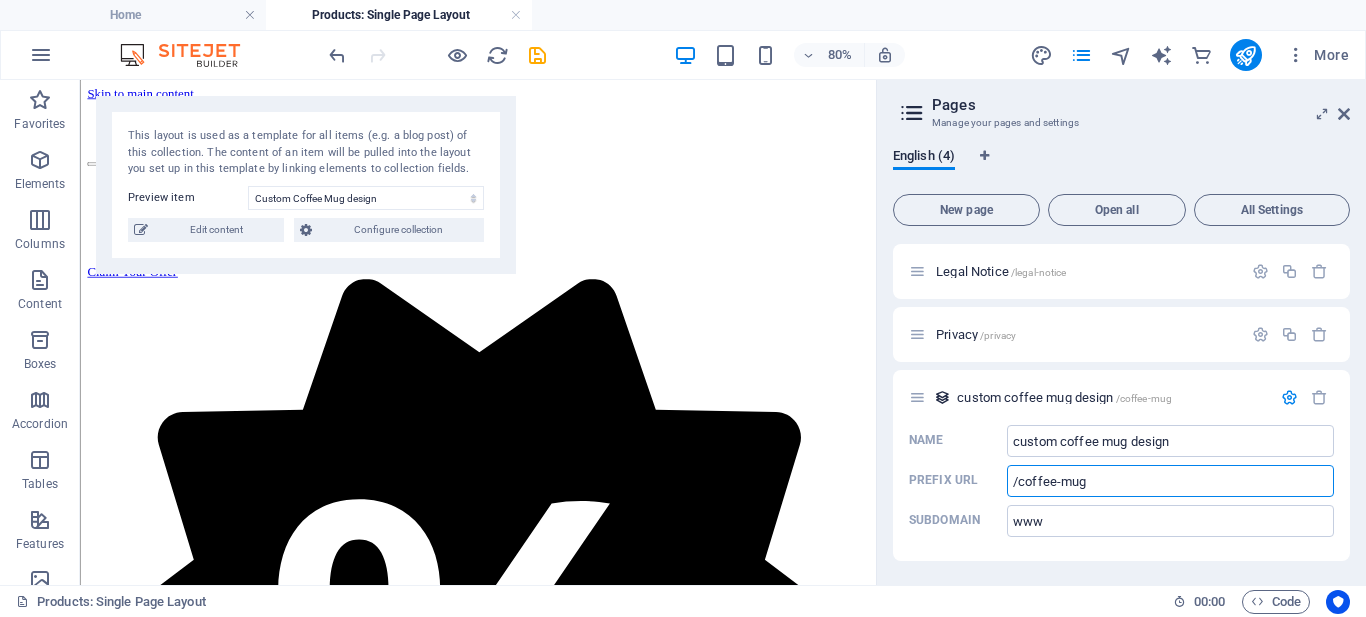 type on "/coffee-mug" 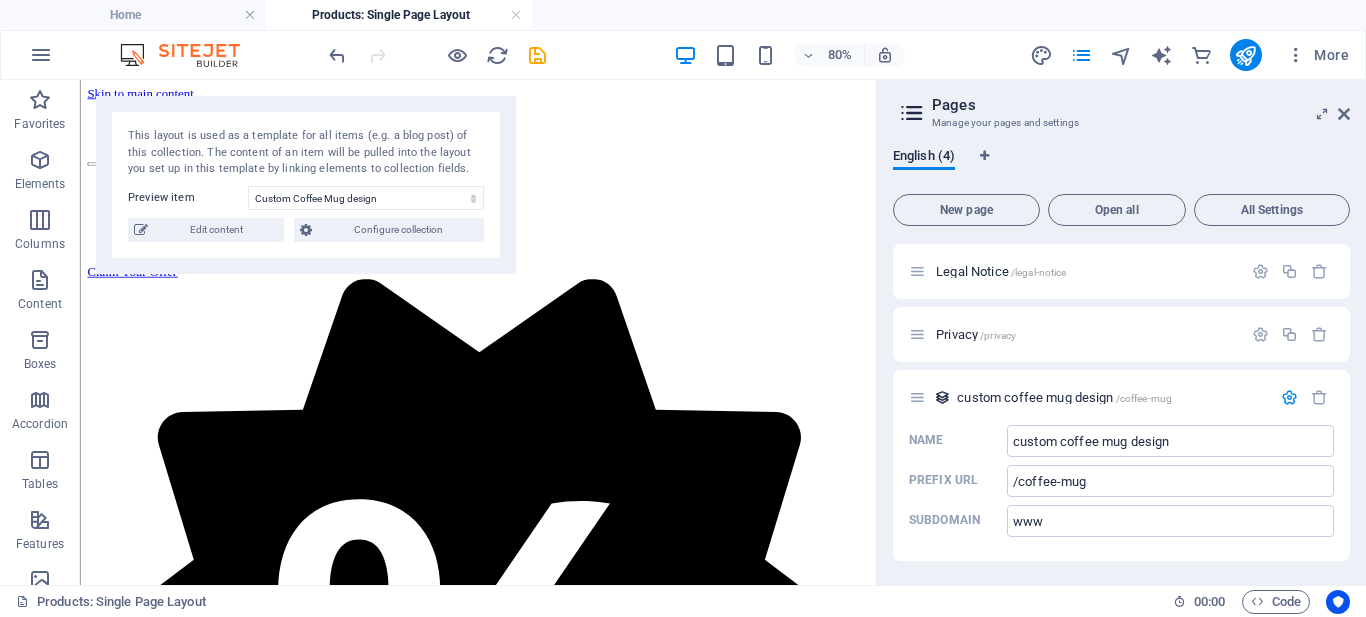 click on "All Blog Posts Jul 26, 2025 11:25 PM Home / Legal Notice /legal-notice Privacy /privacy custom coffee mug design /coffee-mug Name custom coffee mug design ​ Prefix URL /coffee-mug ​ Subdomain www ​" at bounding box center [1121, 358] 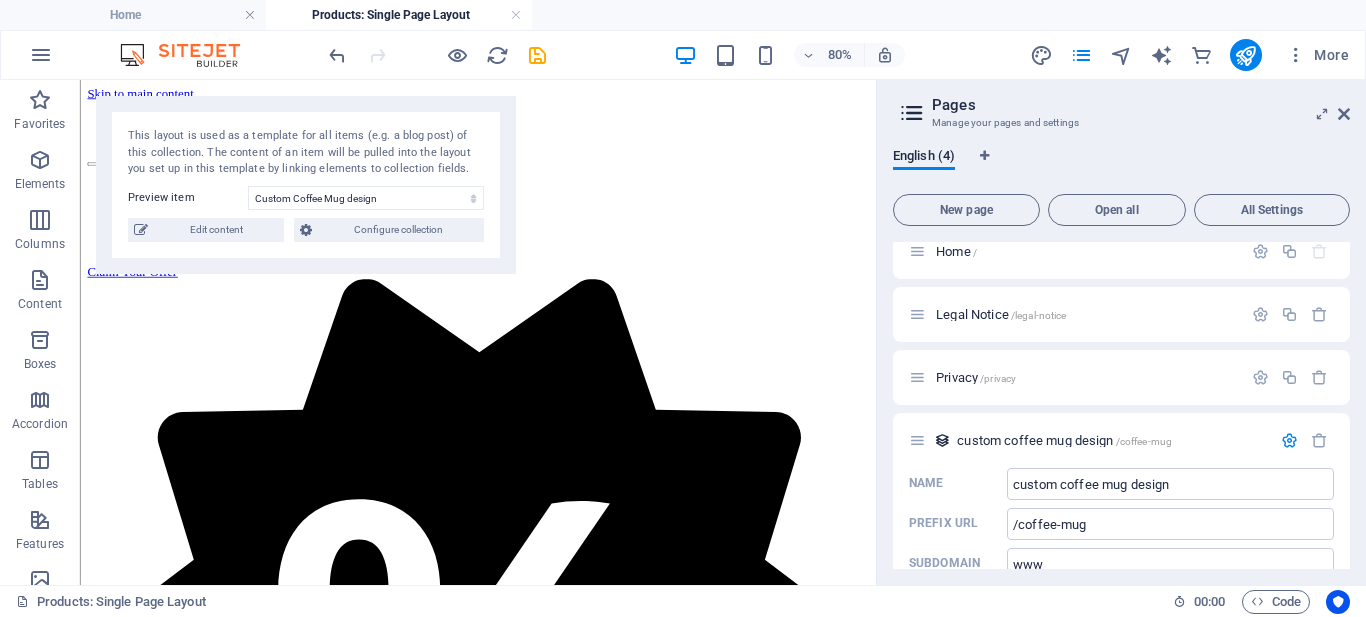 scroll, scrollTop: 0, scrollLeft: 0, axis: both 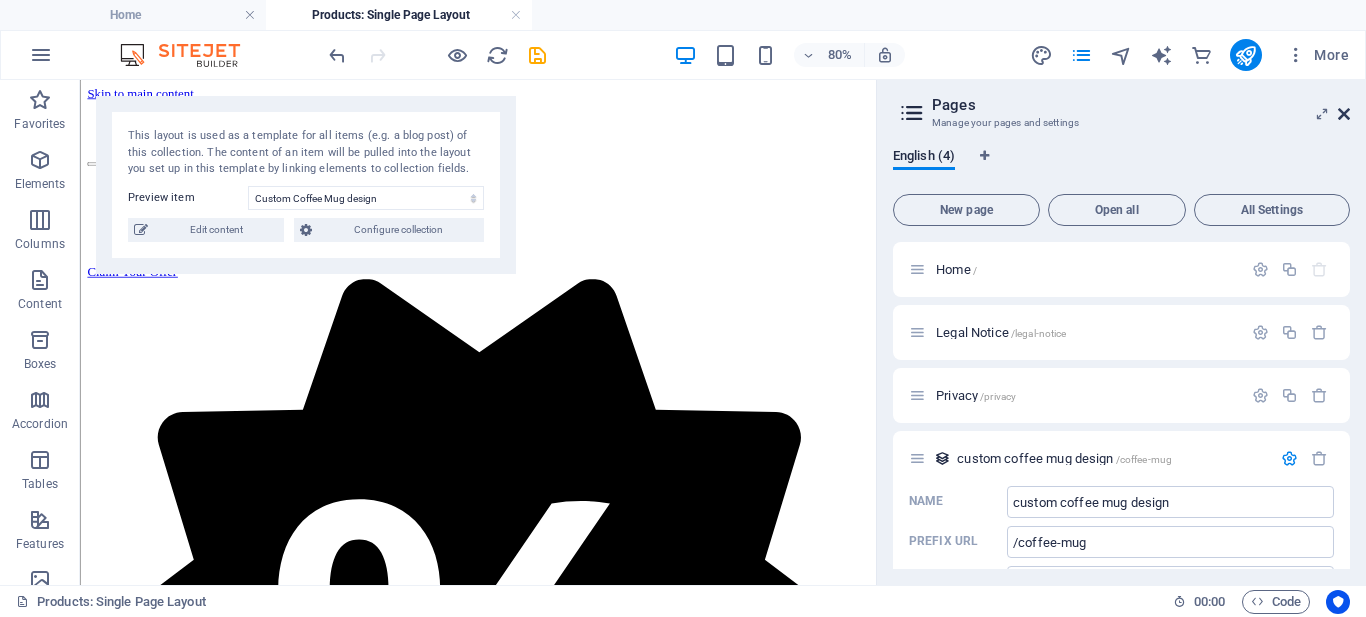 click at bounding box center (1344, 114) 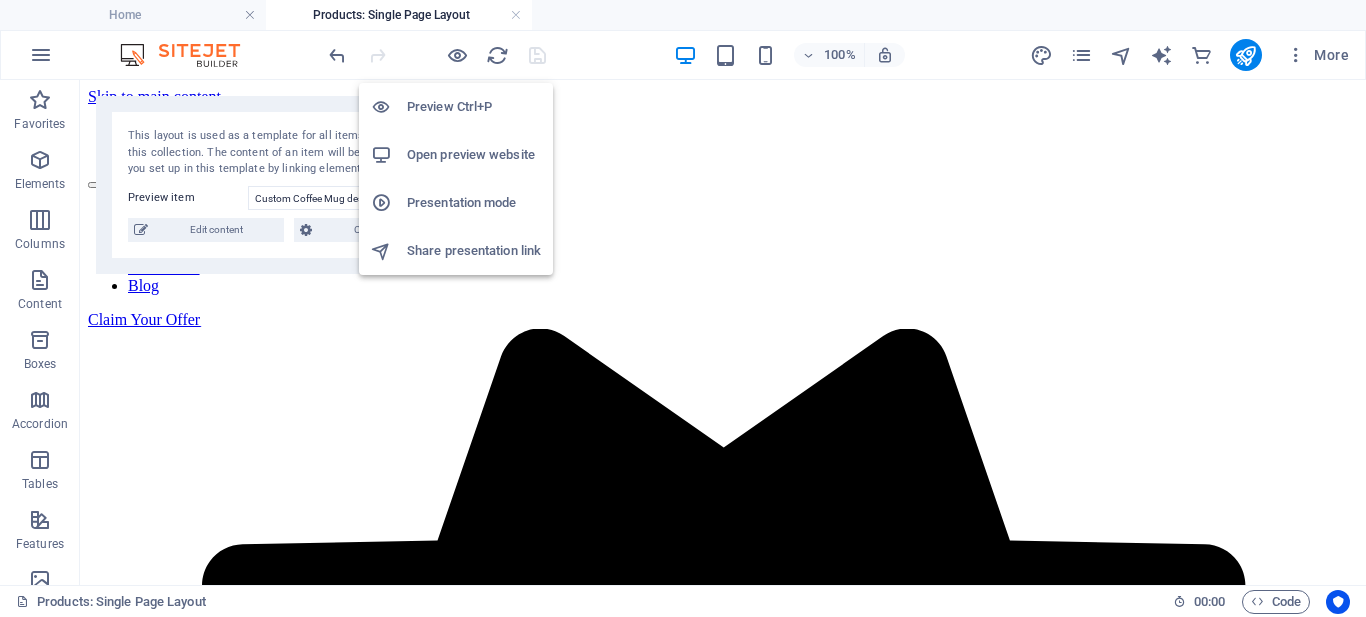 click on "Open preview website" at bounding box center [474, 155] 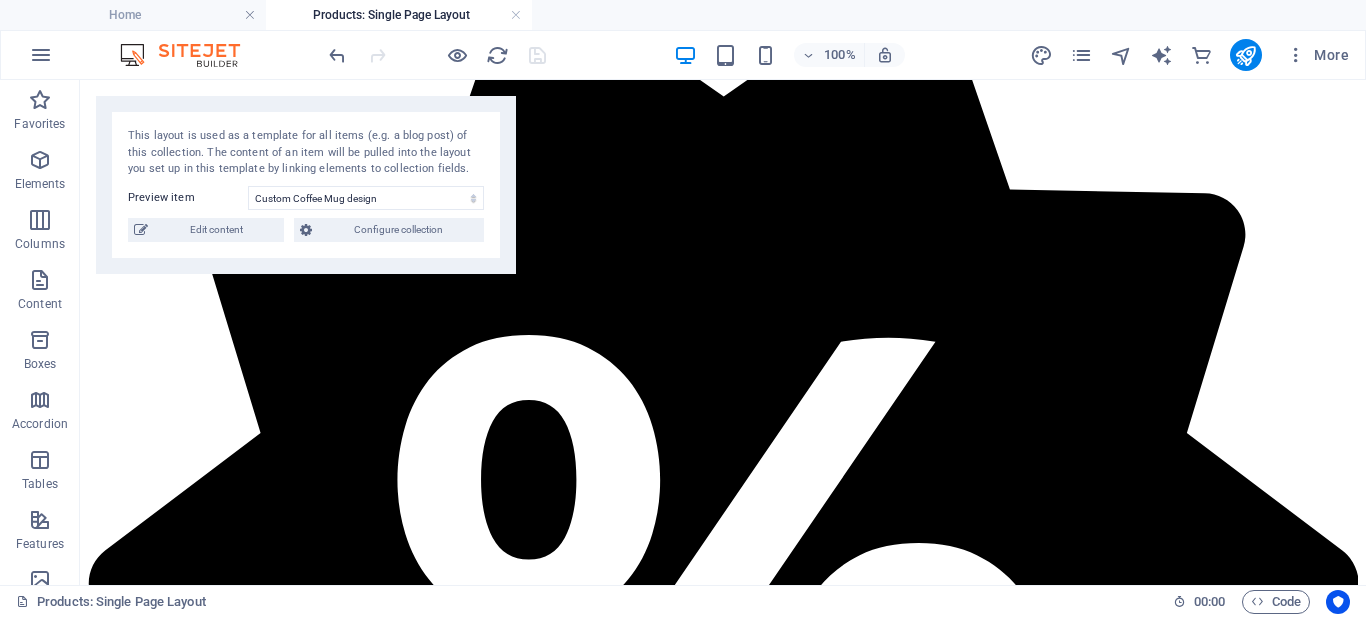 scroll, scrollTop: 404, scrollLeft: 0, axis: vertical 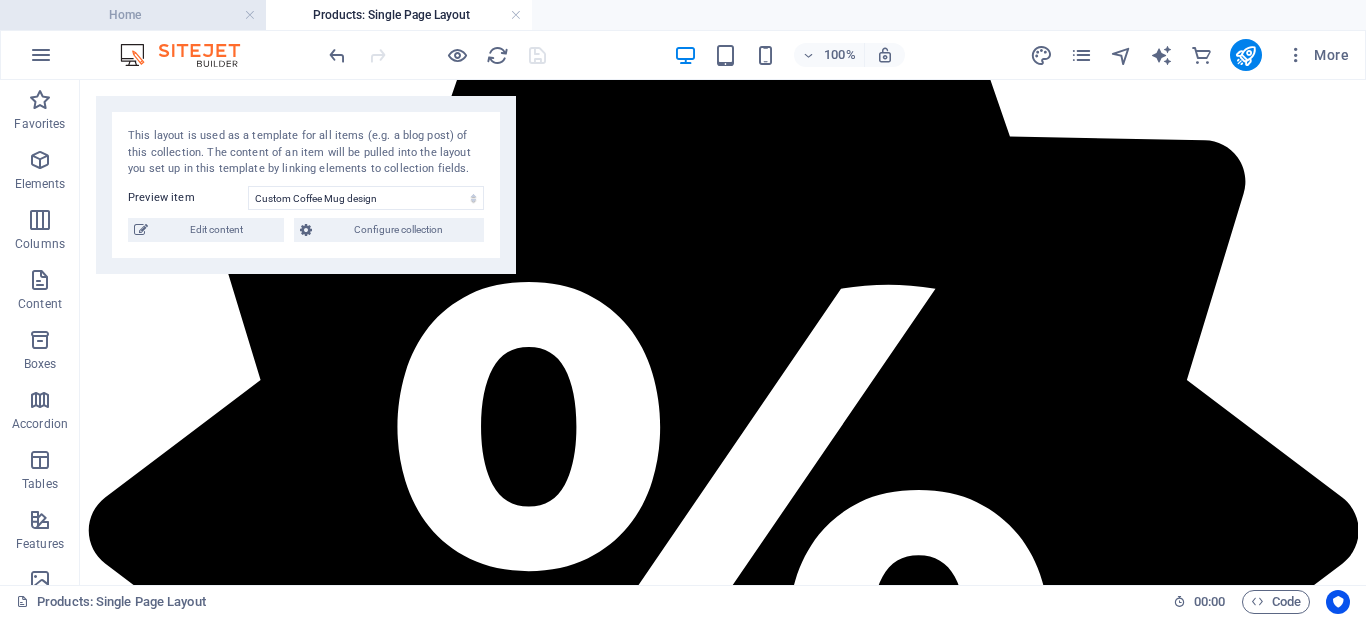 click on "Home" at bounding box center (133, 15) 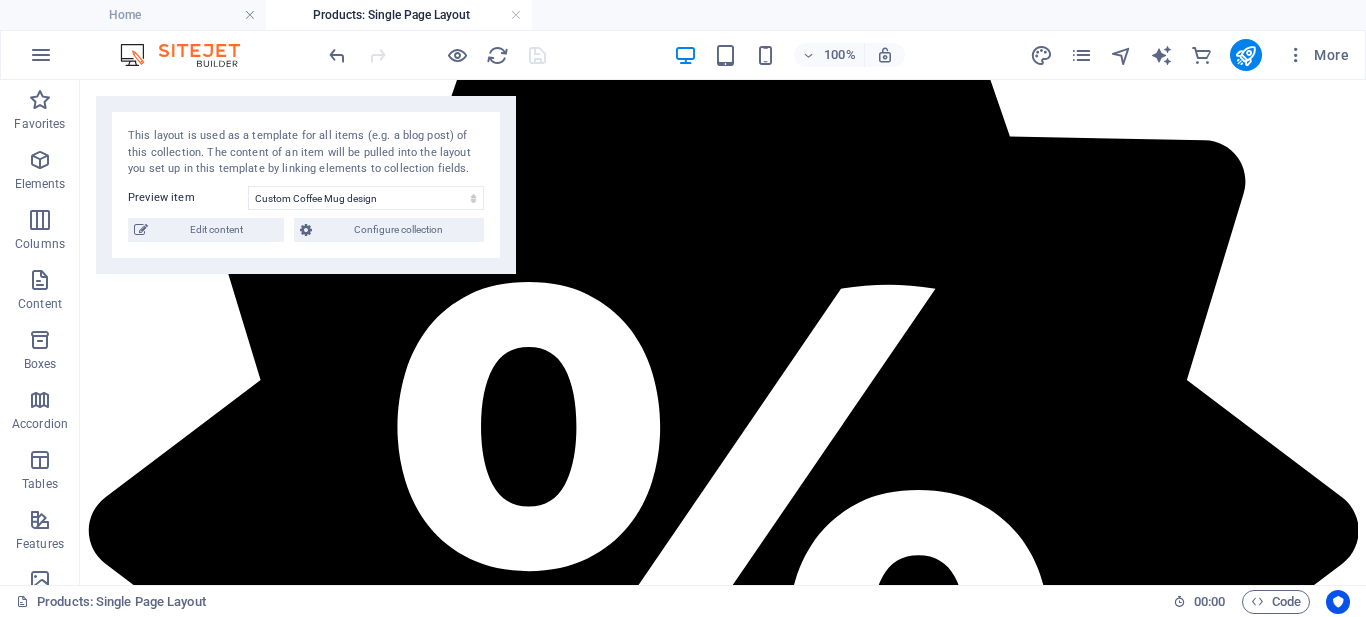 scroll, scrollTop: 0, scrollLeft: 0, axis: both 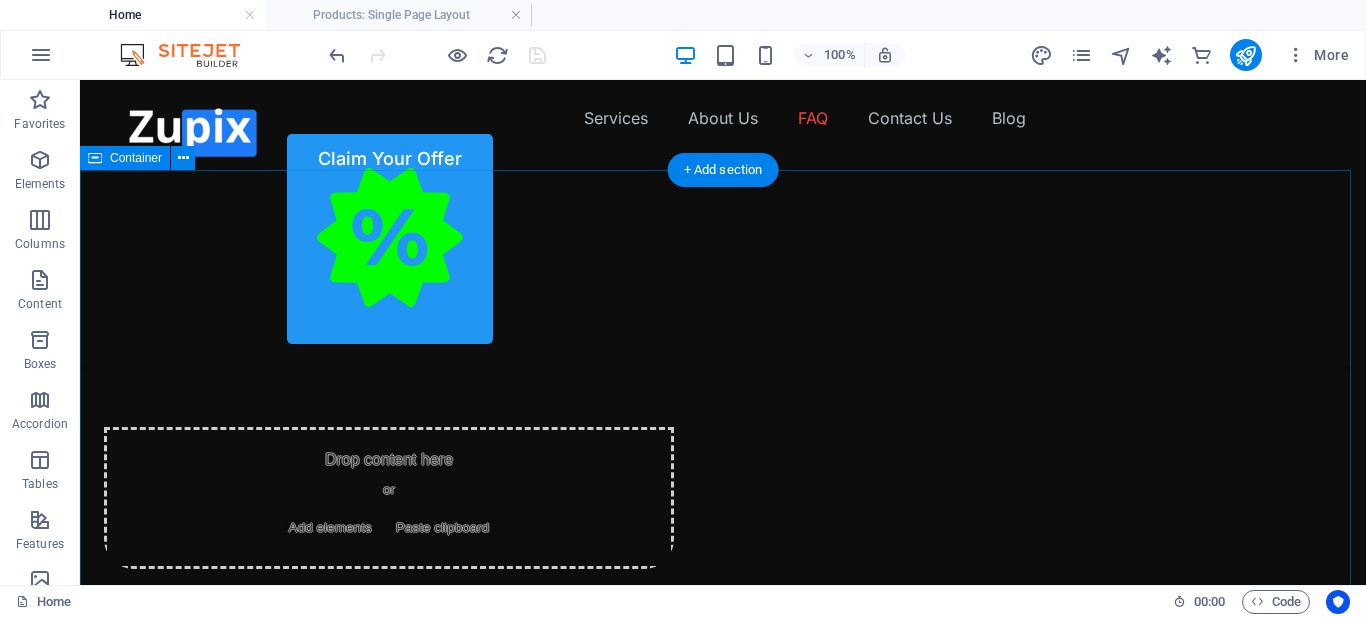 click on "OUR BLOG Read Our News October 20, 2024 Updating Your Device Firmware Learn how to prevent frozen pipes during the cold winter months and avoid costly repairs with these helpful tips. Read More October 20, 2024 How to Change Phone Broken Screen Learn how to prevent frozen pipes during the cold winter months and avoid costly repairs with these helpful tips. Read More October 20, 2024 Basic Phone Repair Principles Learn how to prevent frozen pipes during the cold winter months and avoid costly repairs with these helpful tips. Read More  Vorherige Nächste" at bounding box center (723, 6051) 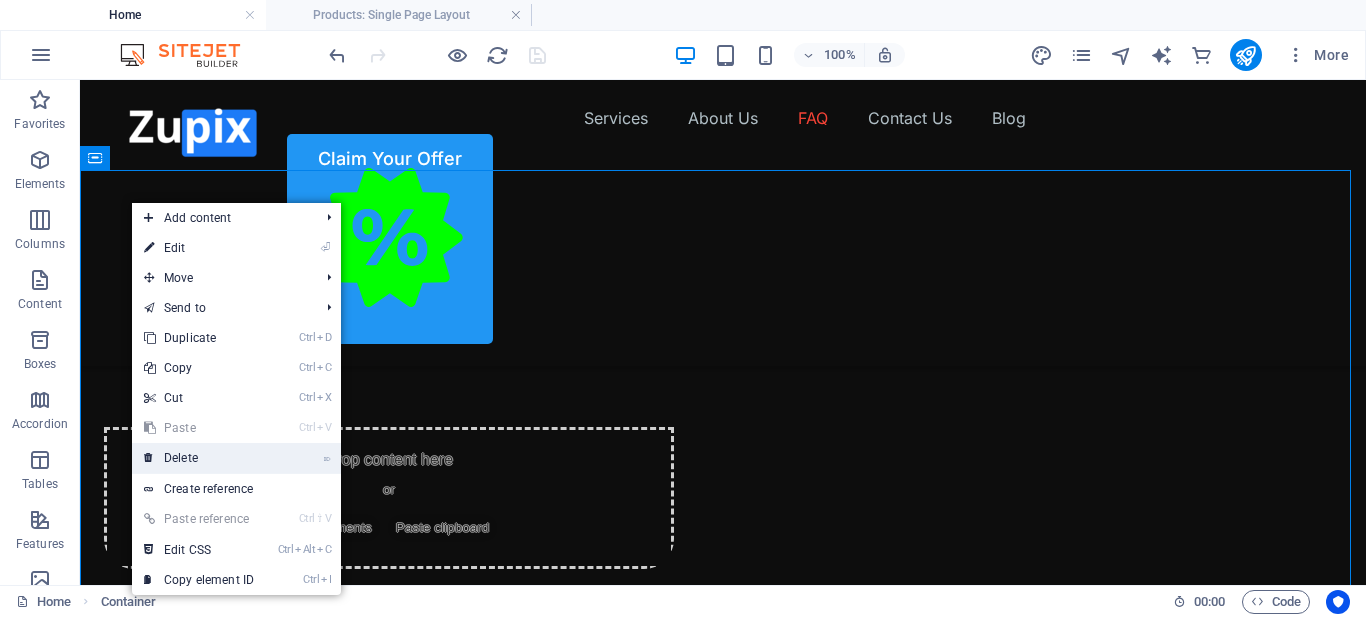 click on "⌦  Delete" at bounding box center (199, 458) 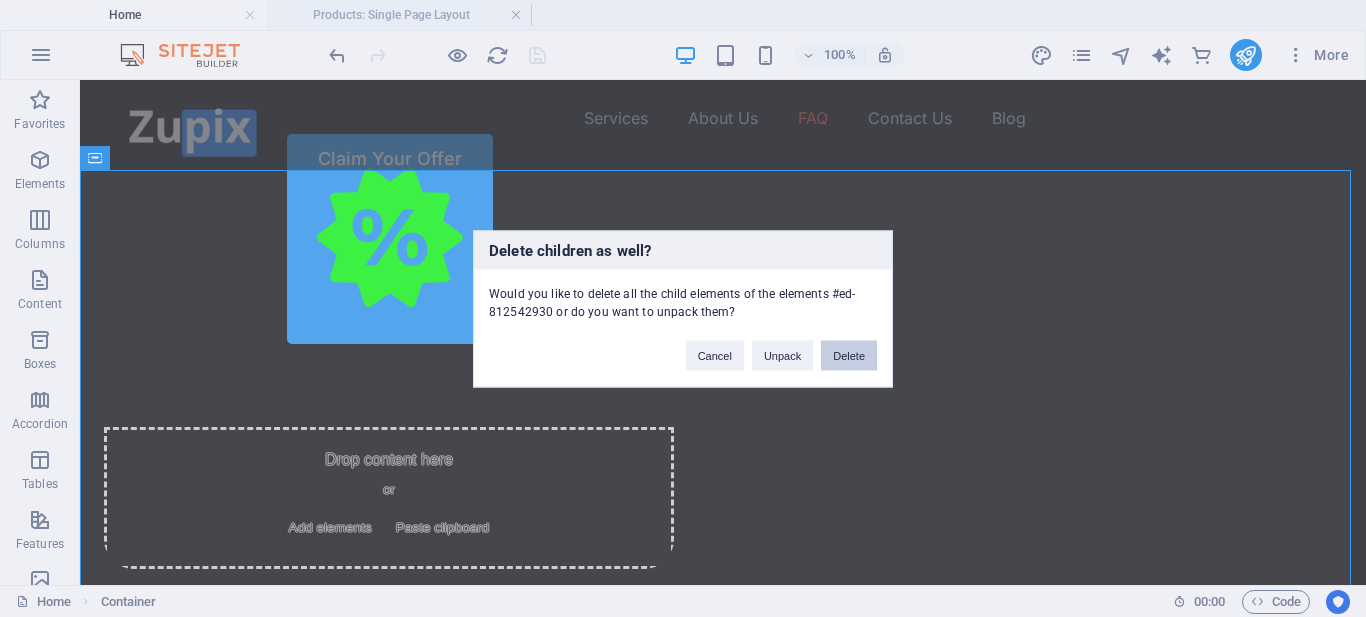 click on "Delete" at bounding box center (849, 355) 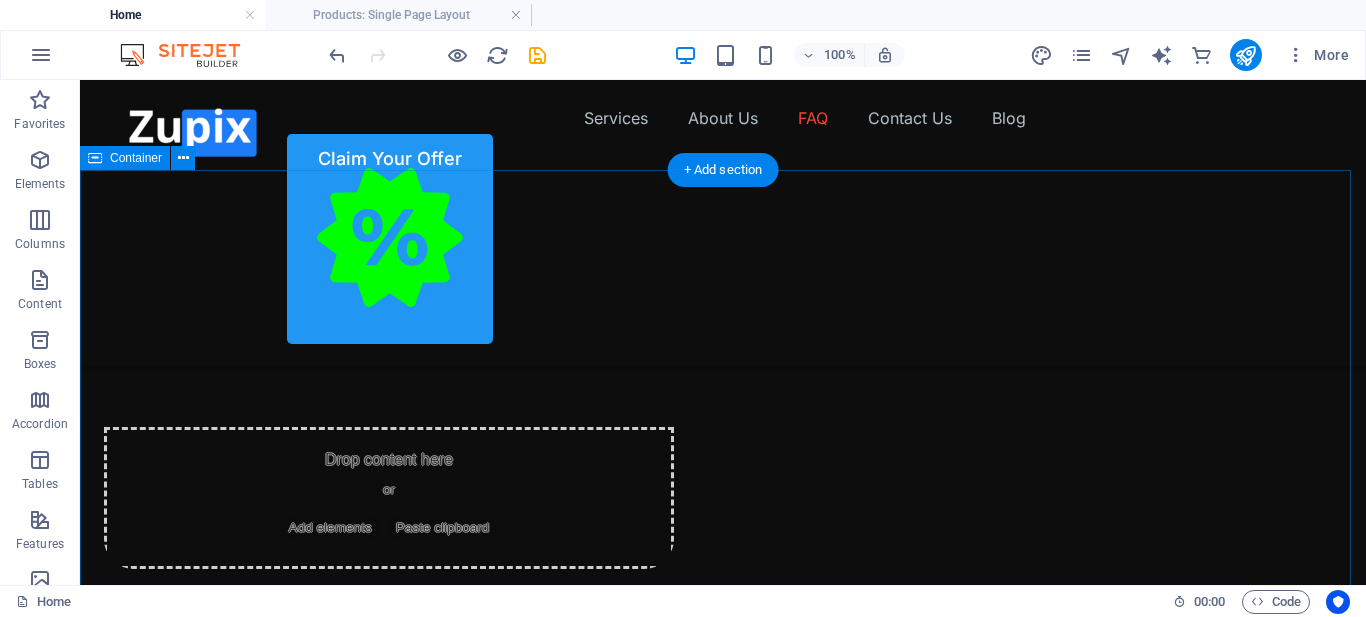 click on "CUSTOMER STORIES What Customers Say About Our Service [FIRST] [LAST] Problem: Broken Phone Glass 4.5 Lorem ipsum dolor sit amet, consectetur adipiscing elit, sed do eiusmod tempor incididunt ut labore et dolore magna aliqua. Ut enim ad minim veniam, quis nostrud exercitation ullamco laboris. Drop content here or  Add elements  Paste clipboard [FIRST] [LAST] Problem : Data Recovery needed 4.5 Lorem ipsum dolor sit amet, consectetur adipiscing elit, sed do eiusmod tempor incididunt ut labore et dolore magna aliqua." at bounding box center [723, 6338] 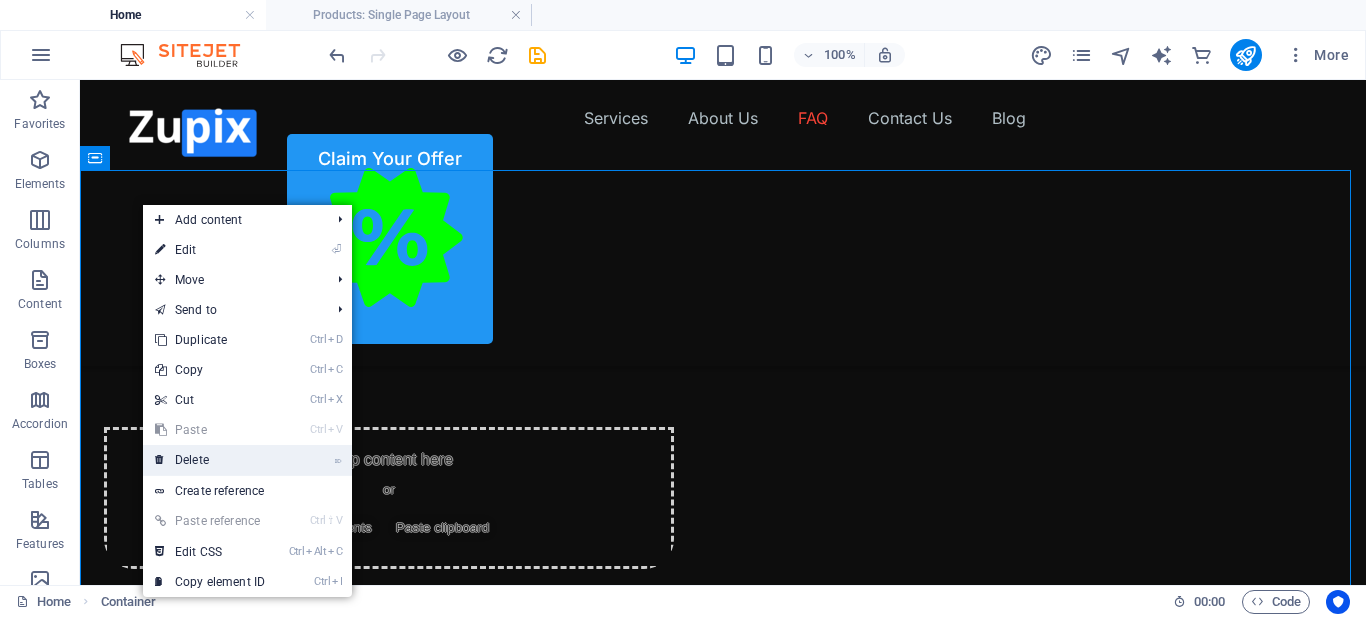 click on "⌦  Delete" at bounding box center (247, 460) 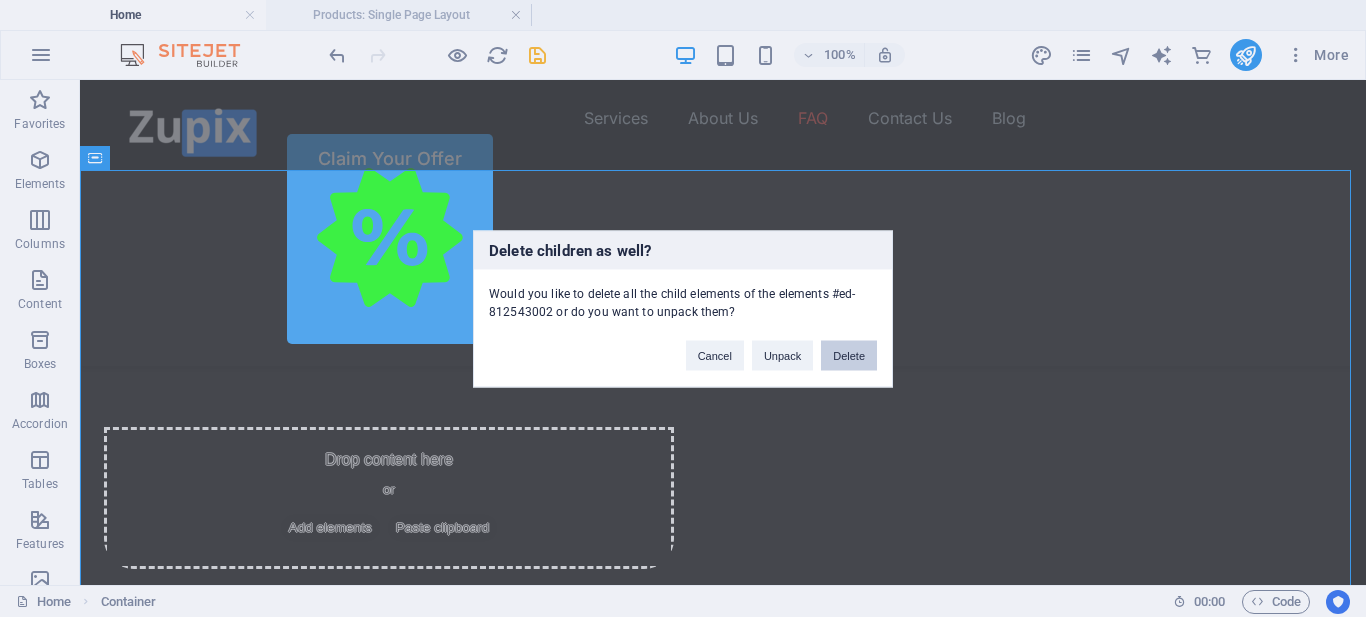 click on "Delete" at bounding box center [849, 355] 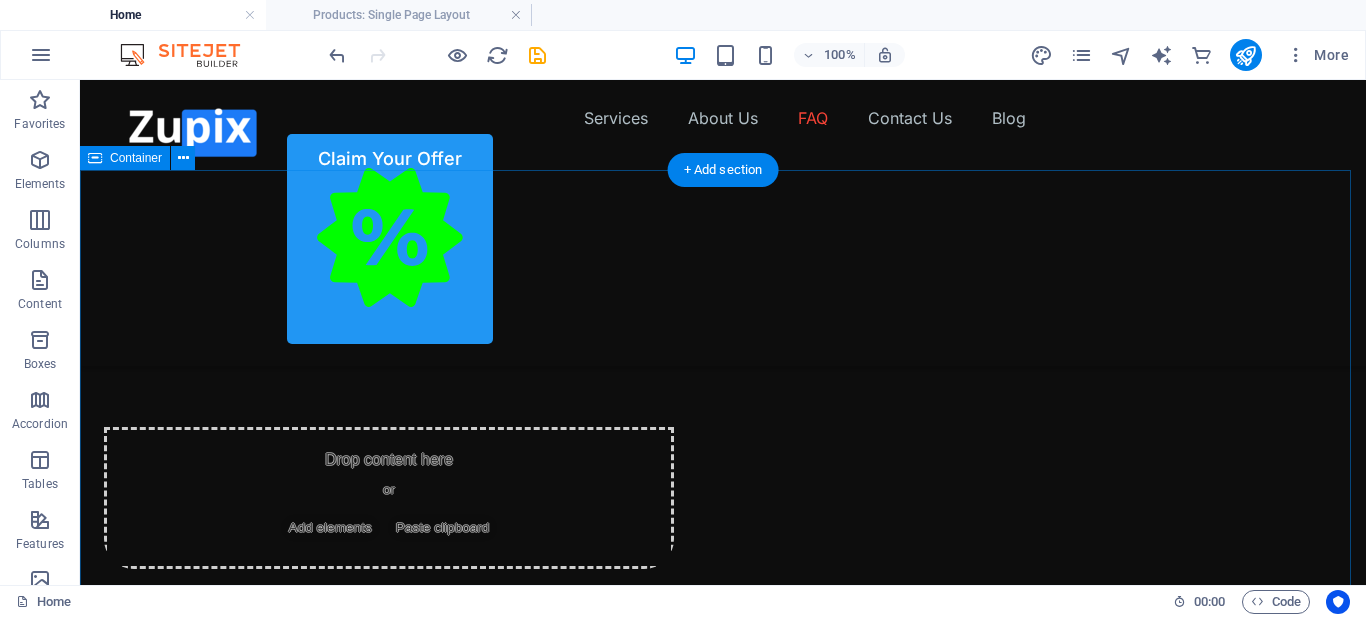 click on "Products: Single Page Layout /products-item← Move left → Move right ↑ Move up ↓ Move down + Zoom in - Zoom out Home Jump left by 75% End Jump right by 75% Page Up Jump up by 75% Page Down Jump down by 75% Map Terrain Satellite Labels Keyboard shortcuts Map Data Map data ©2025 Map data ©2025 1 km  Click to toggle between metric and imperial units Terms Report a map error Contact Us Our location The connectify
[CITY], [POSTAL_CODE] Call us [PHONE] Send an email [EMAIL]" at bounding box center [723, 5746] 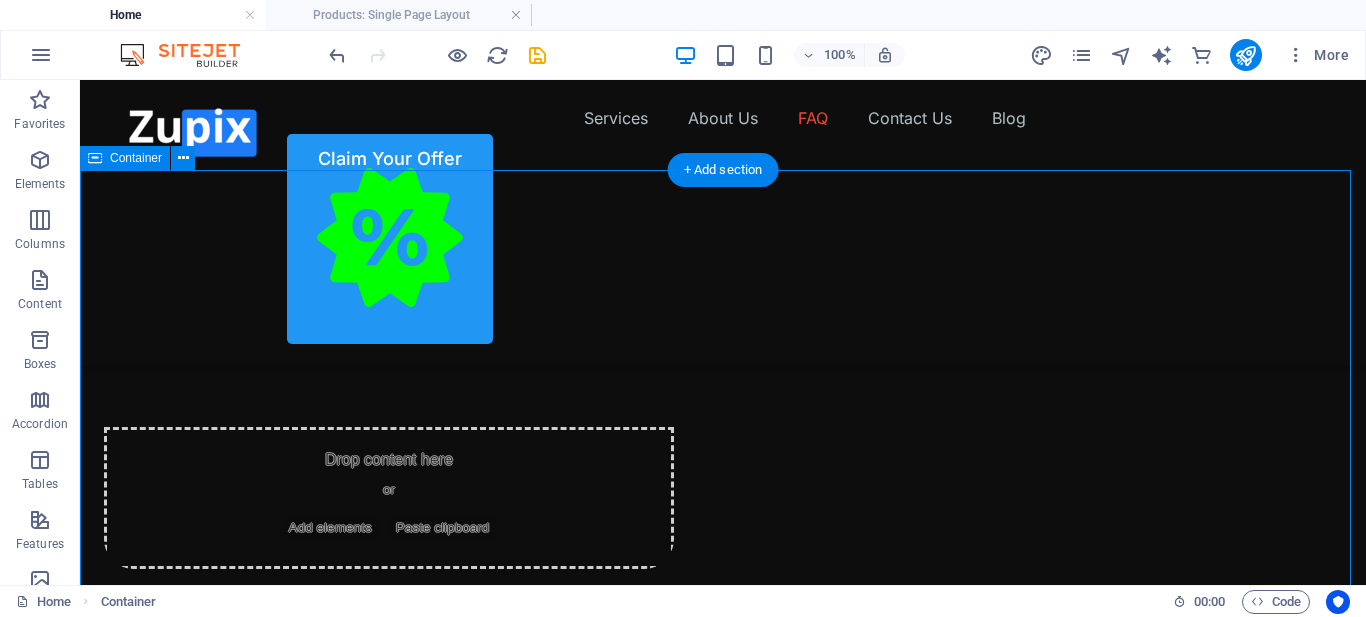 click on "Products: Single Page Layout /products-item← Move left → Move right ↑ Move up ↓ Move down + Zoom in - Zoom out Home Jump left by 75% End Jump right by 75% Page Up Jump up by 75% Page Down Jump down by 75% Map Terrain Satellite Labels Keyboard shortcuts Map Data Map data ©2025 Map data ©2025 1 km  Click to toggle between metric and imperial units Terms Report a map error Contact Us Our location The connectify
[CITY], [POSTAL_CODE] Call us [PHONE] Send an email [EMAIL]" at bounding box center (723, 5746) 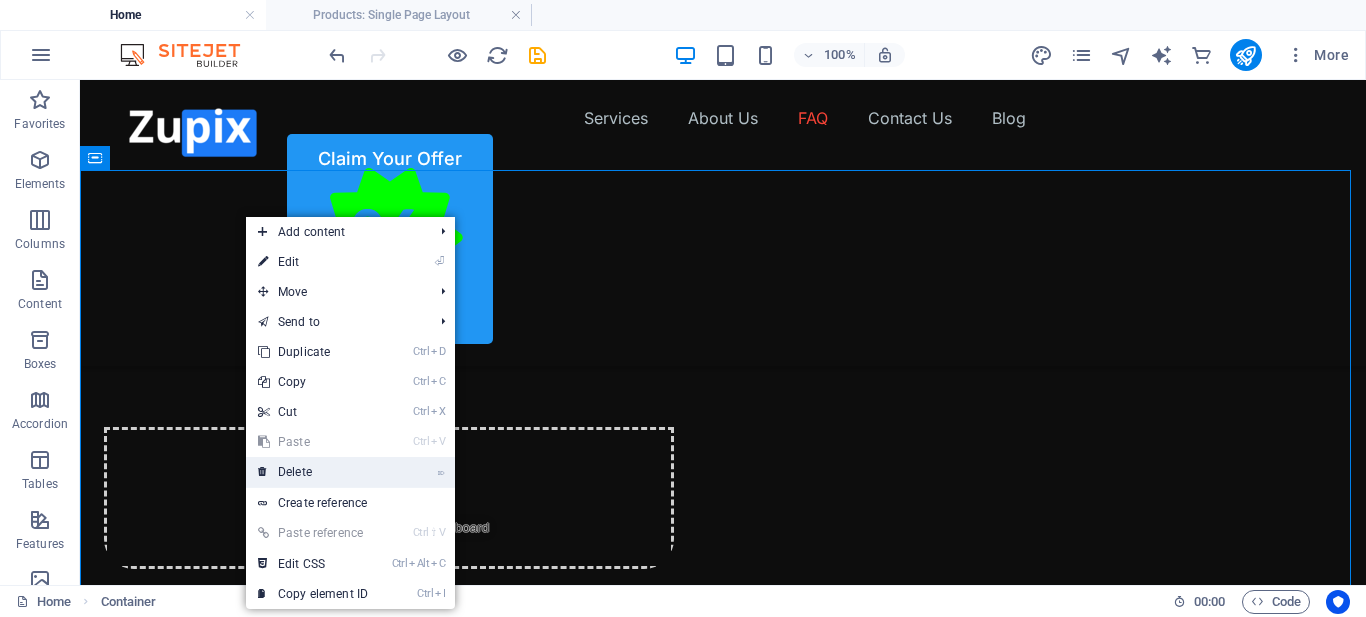 click on "⌦  Delete" at bounding box center [313, 472] 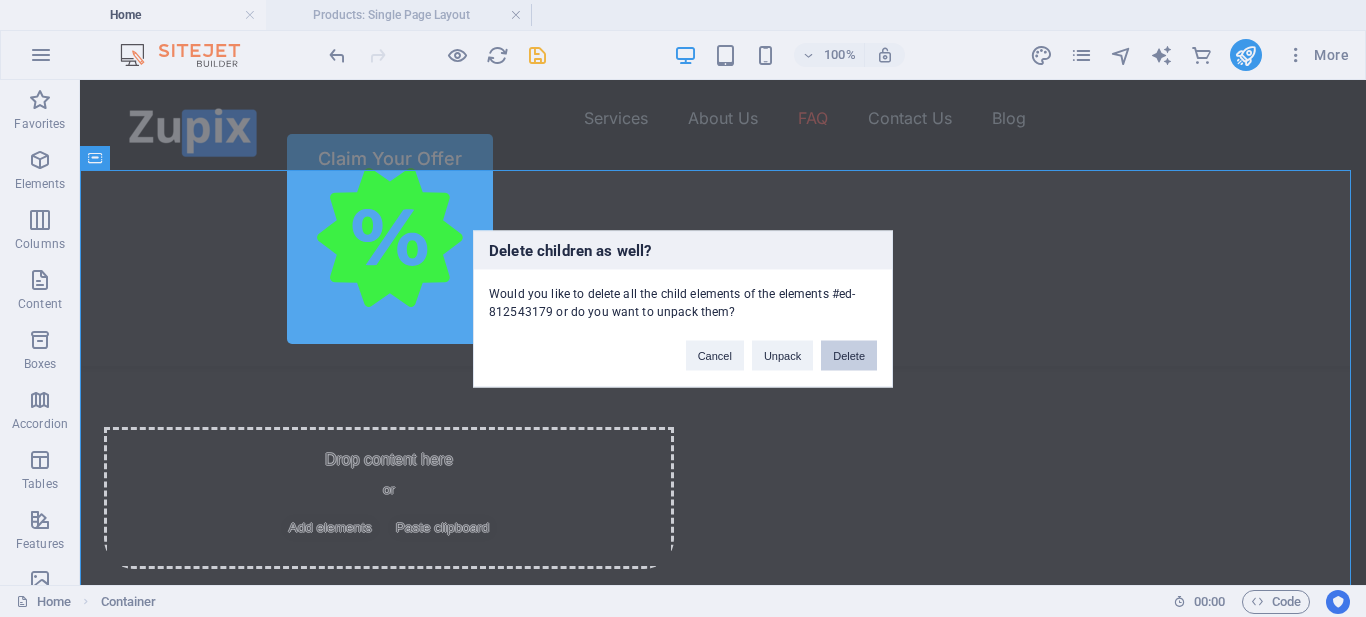 click on "Delete" at bounding box center (849, 355) 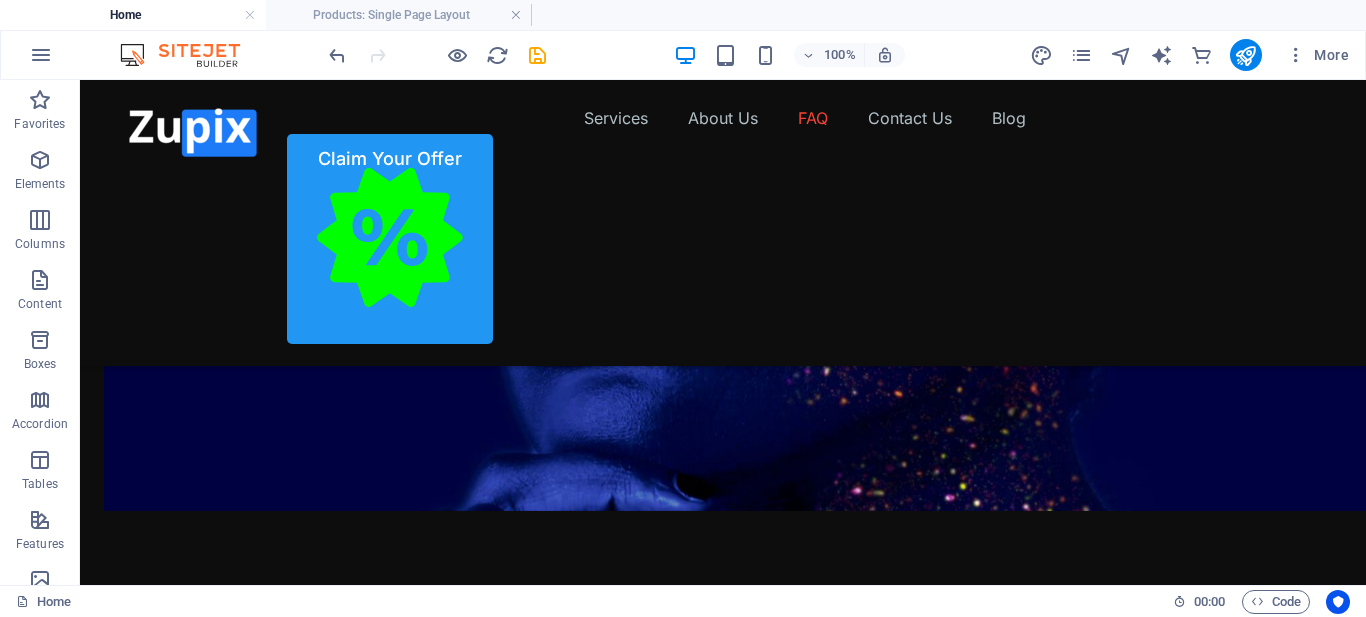 scroll, scrollTop: 4107, scrollLeft: 0, axis: vertical 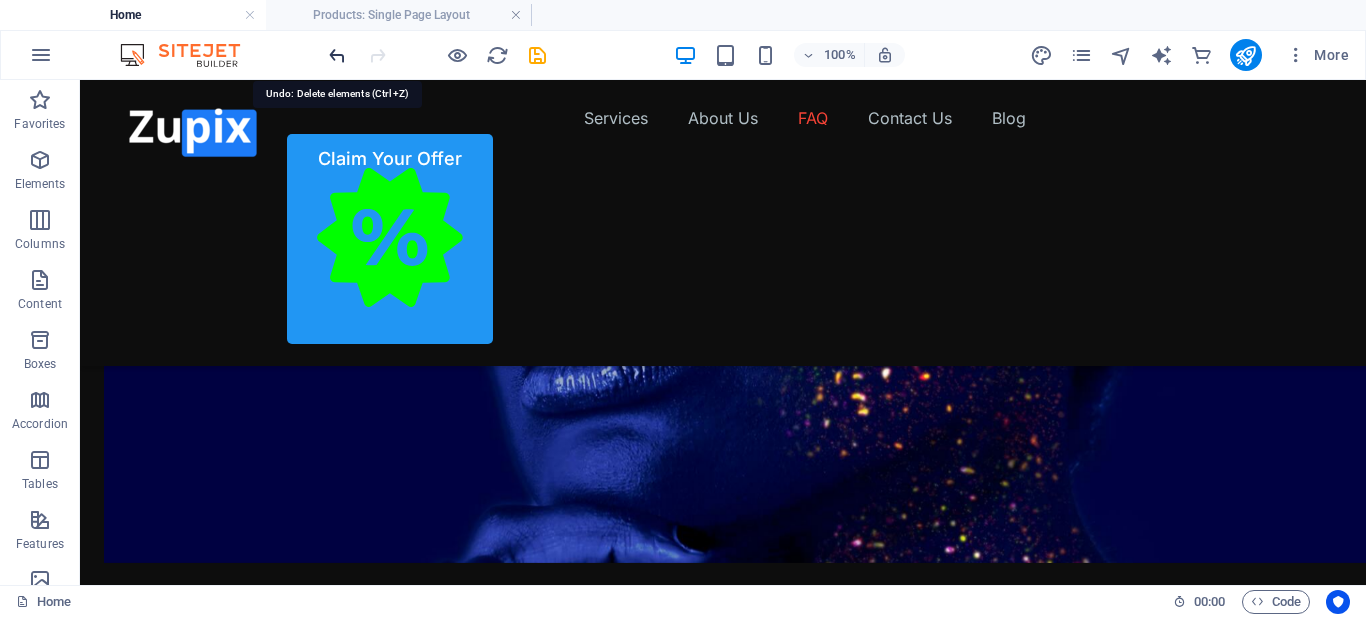 click at bounding box center [337, 55] 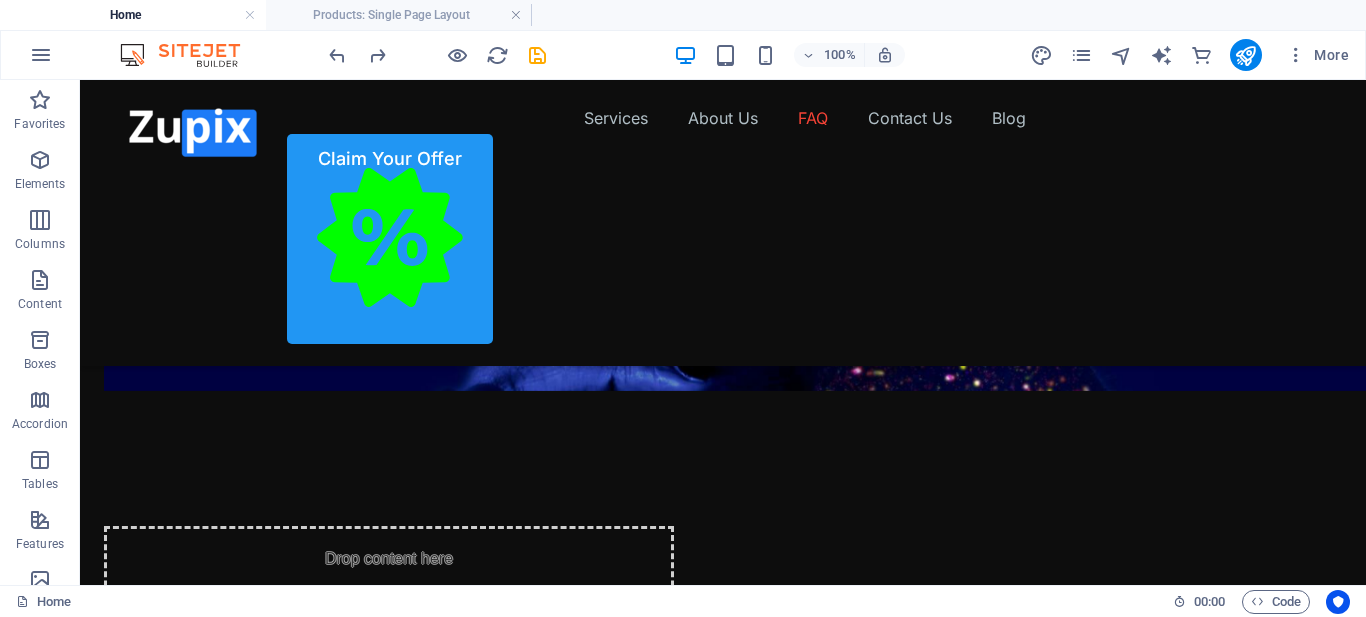 scroll, scrollTop: 4168, scrollLeft: 0, axis: vertical 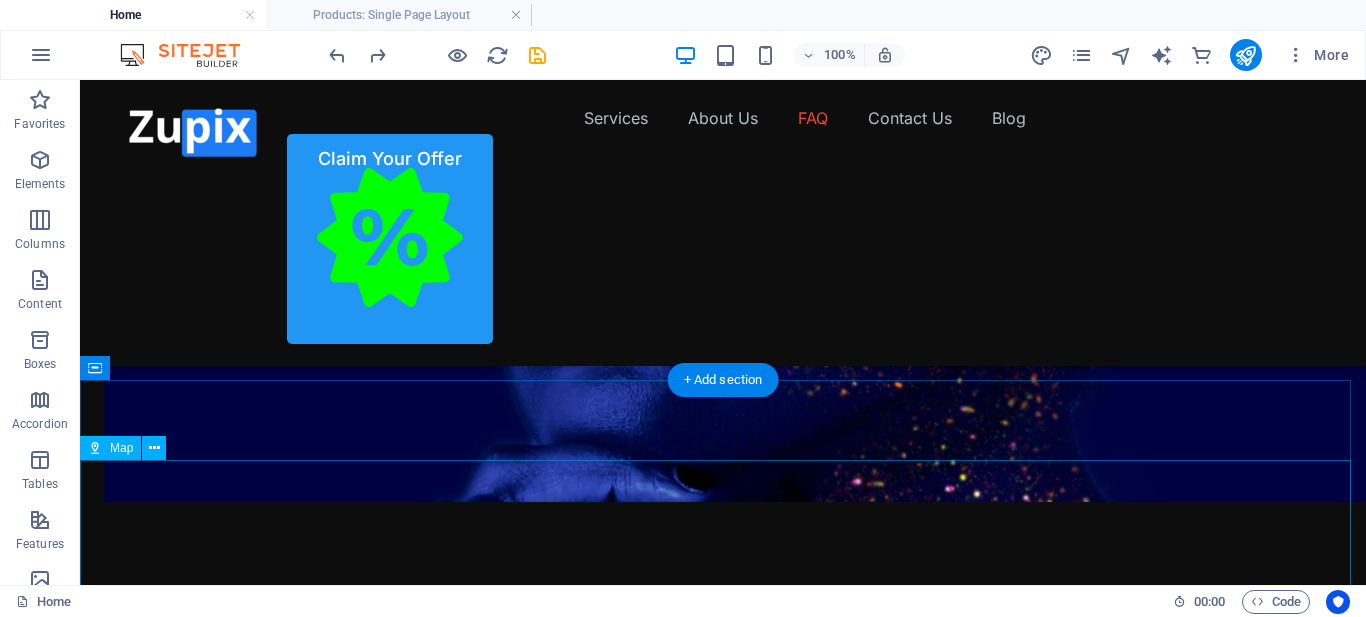 click on "← Move left → Move right ↑ Move up ↓ Move down + Zoom in - Zoom out Home Jump left by 75% End Jump right by 75% Page Up Jump up by 75% Page Down Jump down by 75% Map Terrain Satellite Labels Keyboard shortcuts Map Data Map data ©2025 Map data ©2025 1 km  Click to toggle between metric and imperial units Terms Report a map error" at bounding box center [723, 5595] 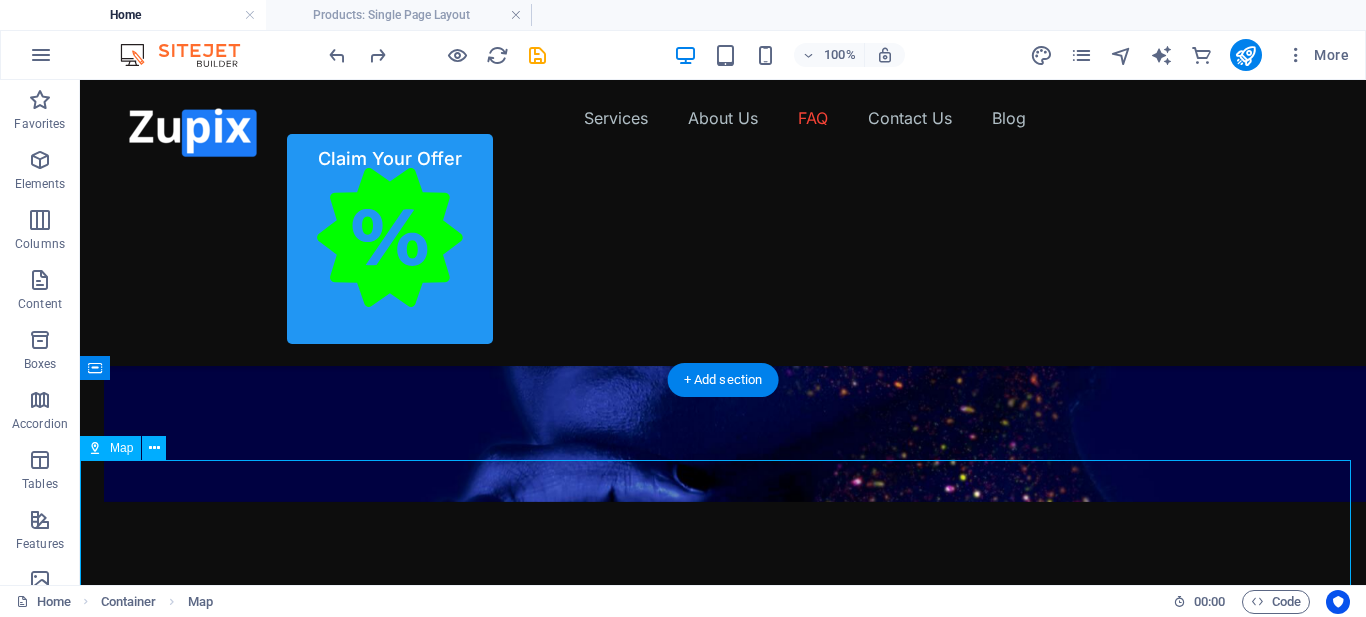 click on "← Move left → Move right ↑ Move up ↓ Move down + Zoom in - Zoom out Home Jump left by 75% End Jump right by 75% Page Up Jump up by 75% Page Down Jump down by 75% Map Terrain Satellite Labels Keyboard shortcuts Map Data Map data ©2025 Map data ©2025 1 km  Click to toggle between metric and imperial units Terms Report a map error" at bounding box center (723, 5595) 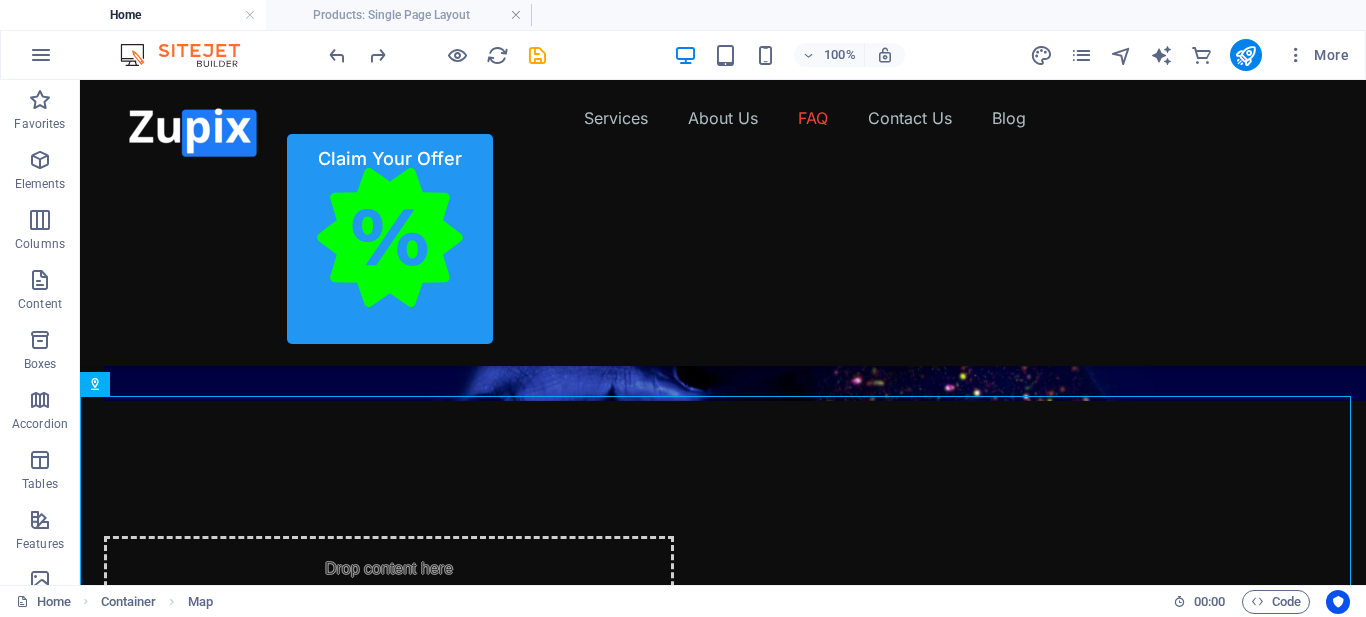 scroll, scrollTop: 4232, scrollLeft: 0, axis: vertical 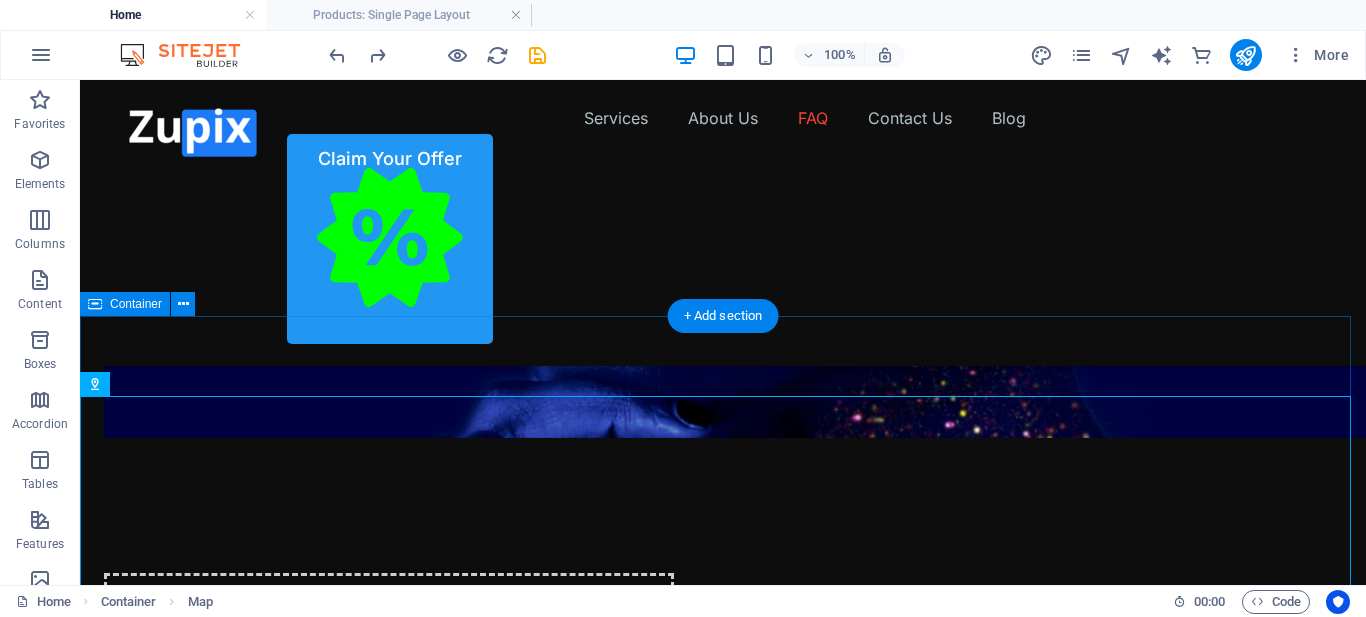 click on "Products: Single Page Layout /products-item← Move left → Move right ↑ Move up ↓ Move down + Zoom in - Zoom out Home Jump left by 75% End Jump right by 75% Page Up Jump up by 75% Page Down Jump down by 75% Map Terrain Satellite Labels Keyboard shortcuts Map Data Map data ©2025 Map data ©2025 1 km  Click to toggle between metric and imperial units Terms Report a map error Contact Us Our location The connectify
[CITY], [POSTAL_CODE] Call us [PHONE] Send an email [EMAIL]" at bounding box center [723, 5892] 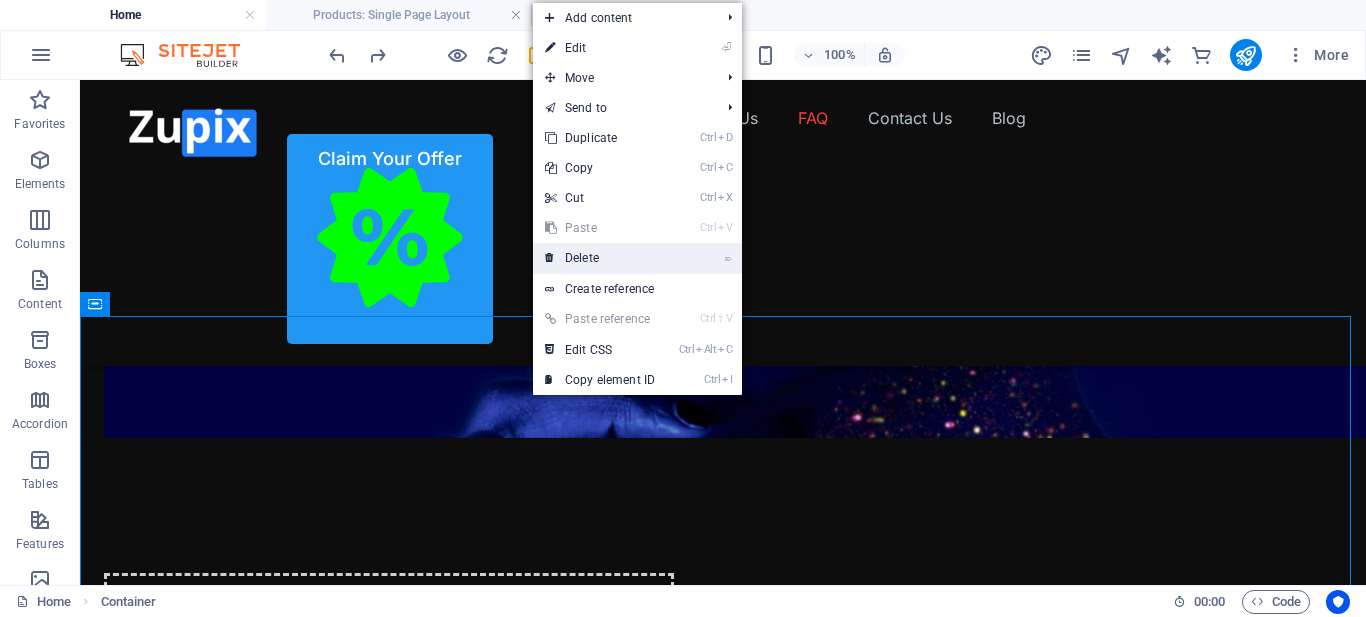 click on "⌦  Delete" at bounding box center [600, 258] 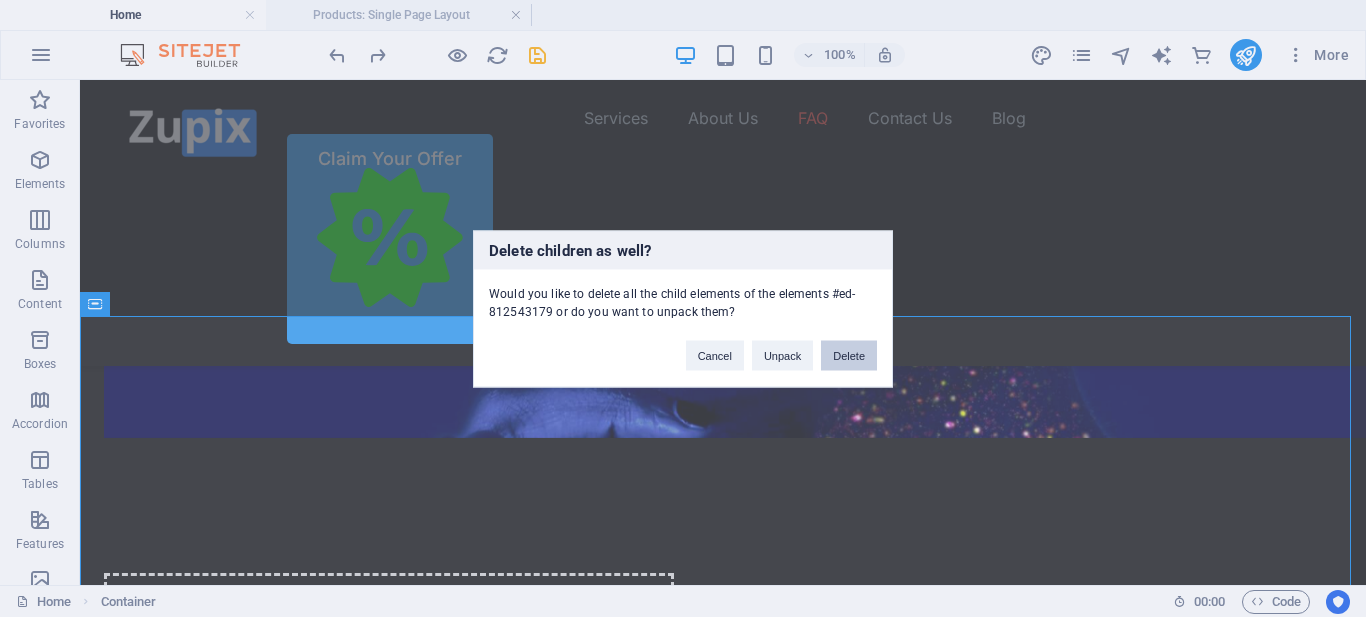 click on "Delete" at bounding box center [849, 355] 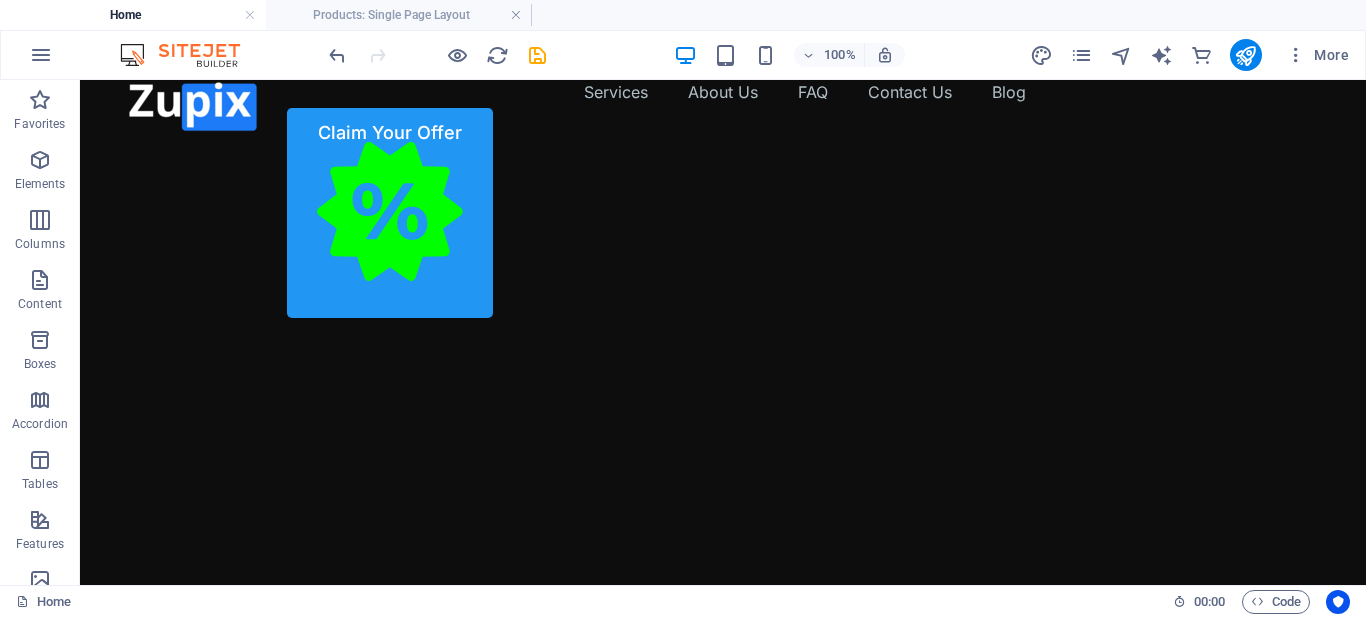 scroll, scrollTop: 0, scrollLeft: 0, axis: both 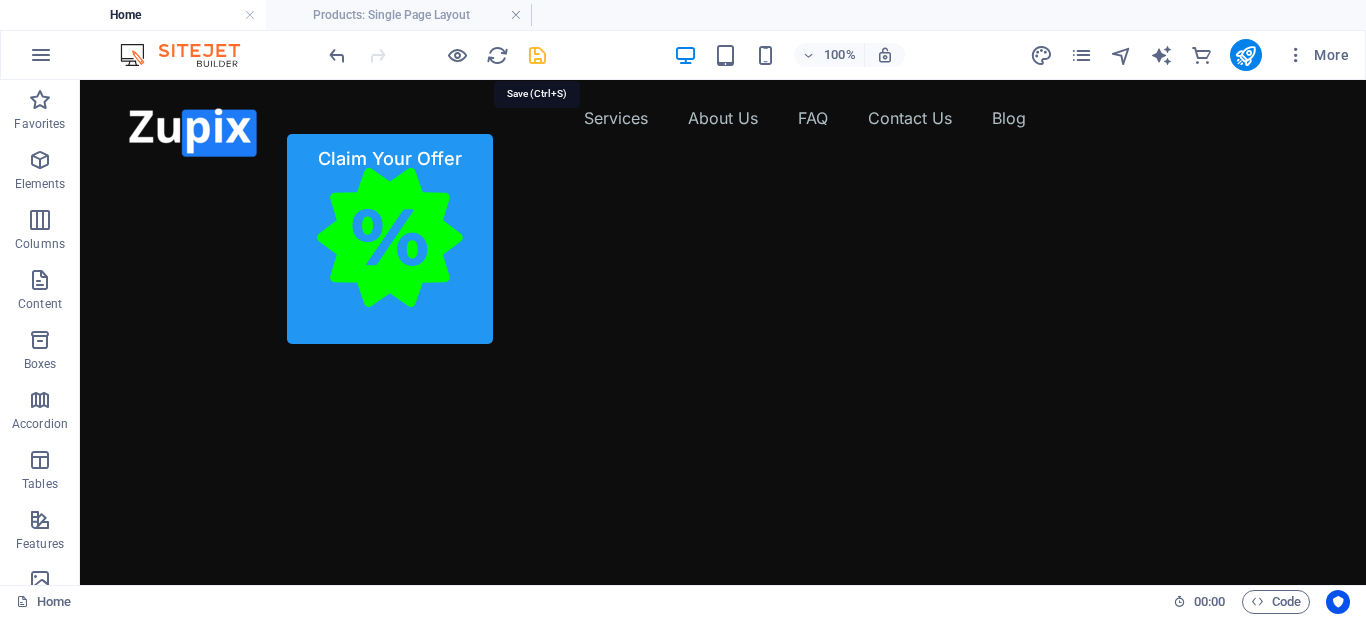 click at bounding box center [537, 55] 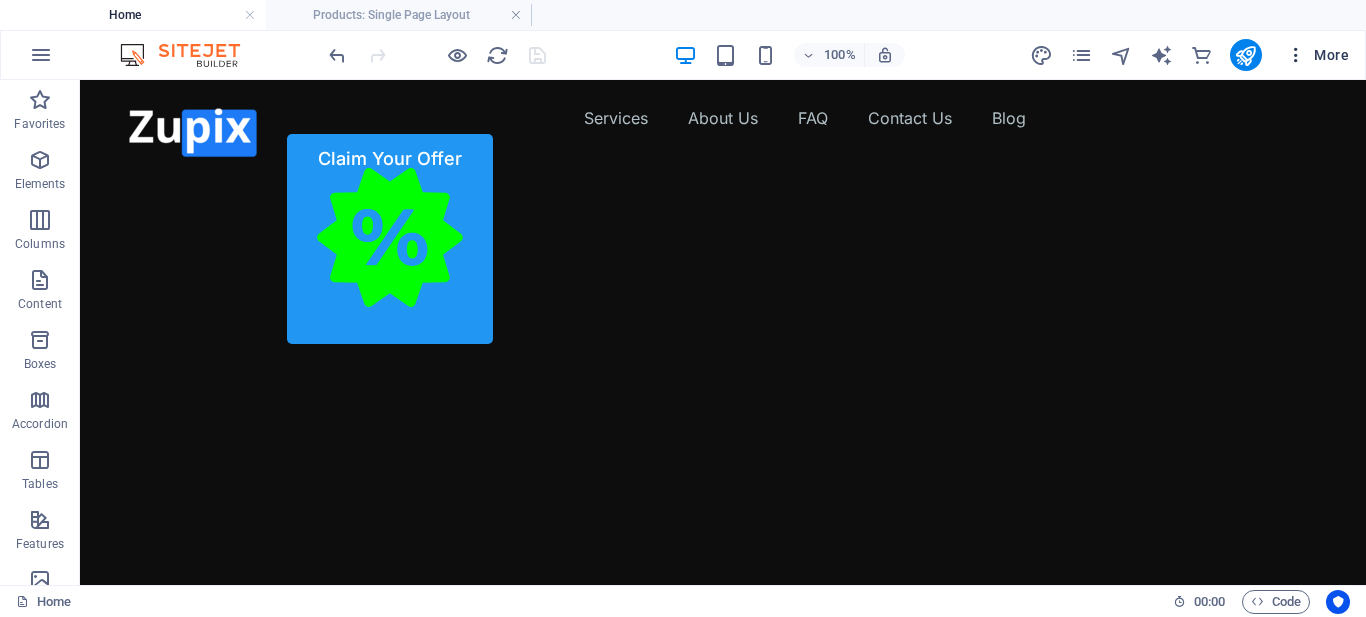 click at bounding box center [1296, 55] 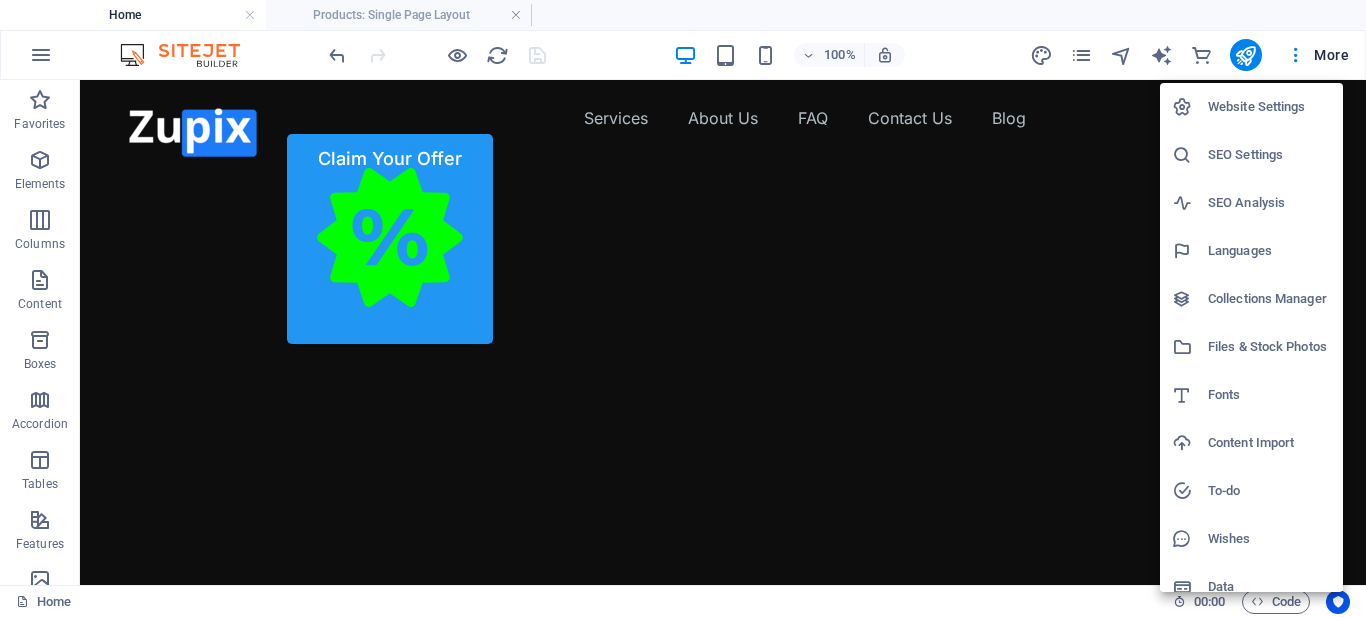 click on "SEO Settings" at bounding box center (1269, 155) 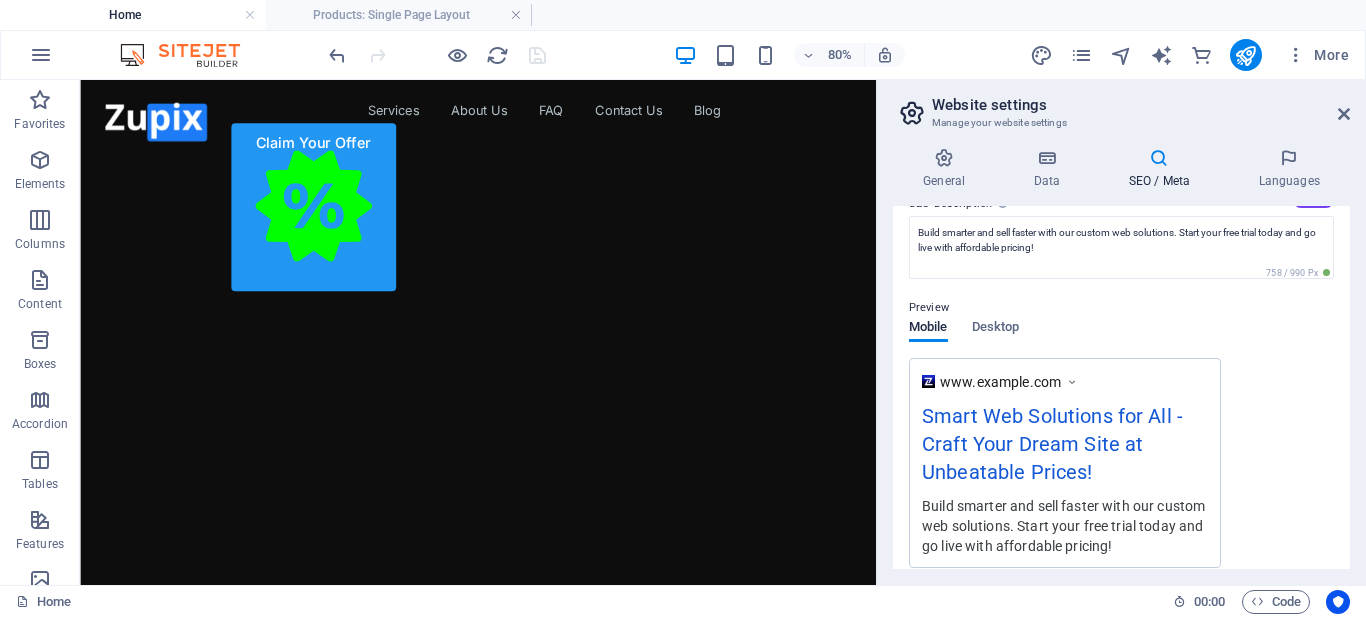 scroll, scrollTop: 100, scrollLeft: 0, axis: vertical 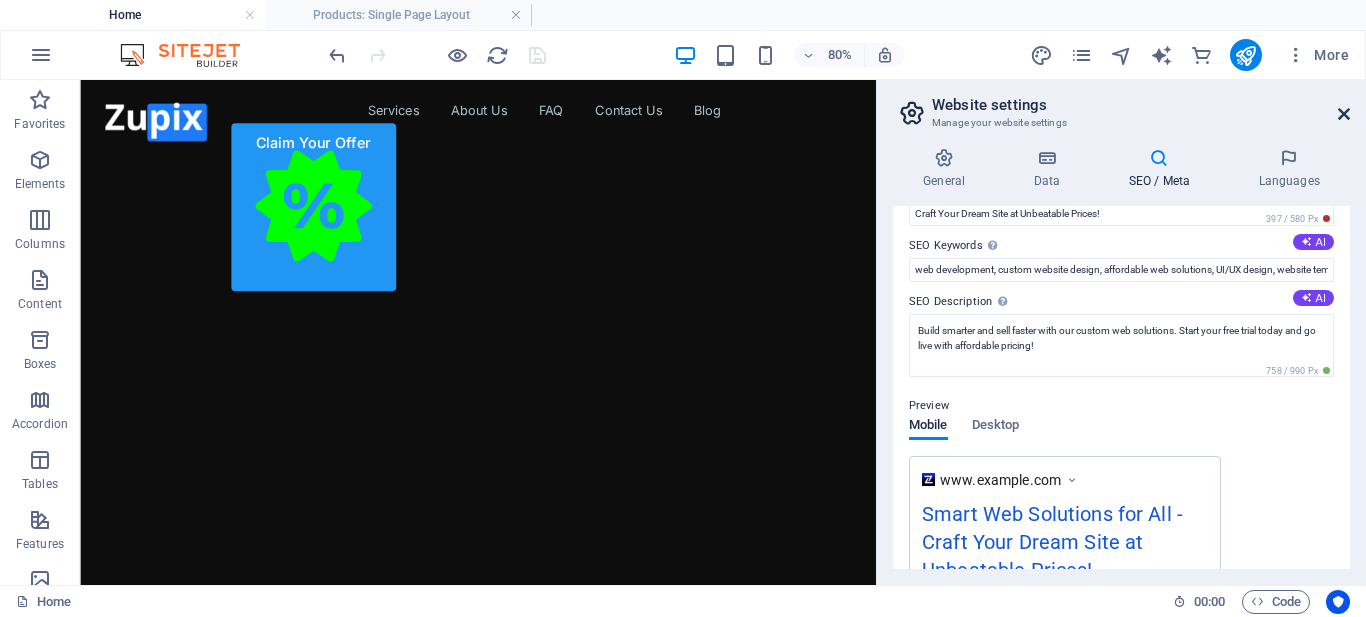 drag, startPoint x: 1348, startPoint y: 109, endPoint x: 1266, endPoint y: 27, distance: 115.965515 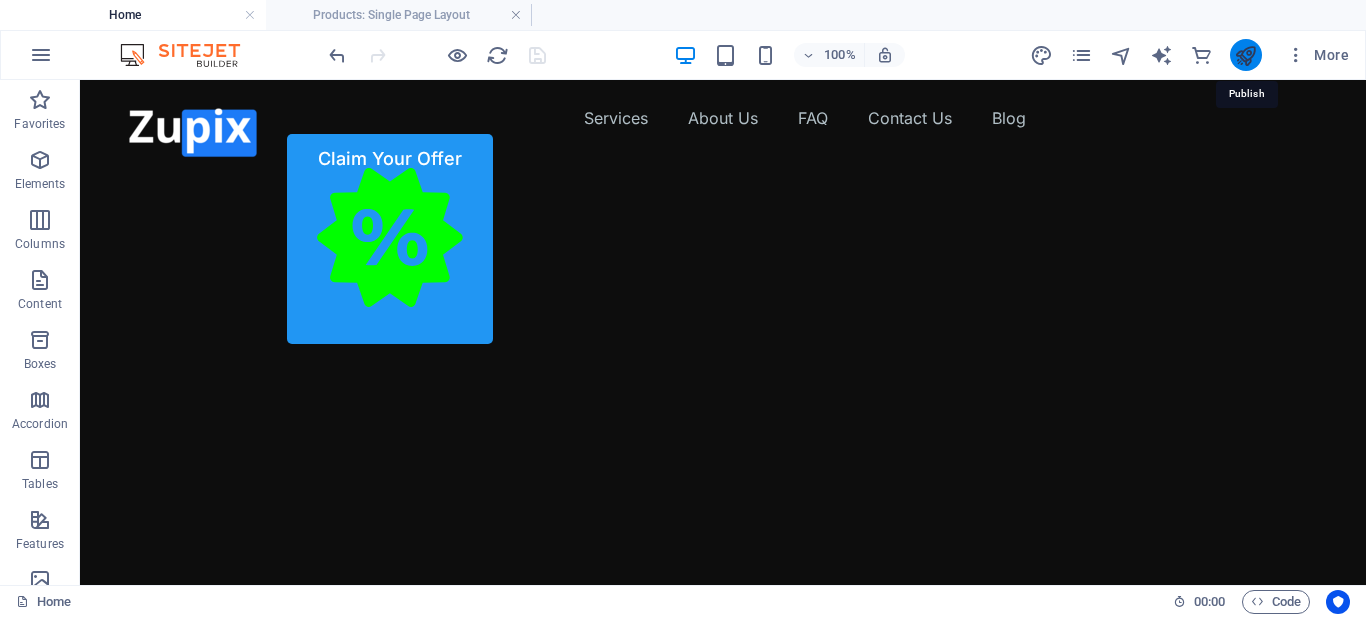 click at bounding box center [1245, 55] 